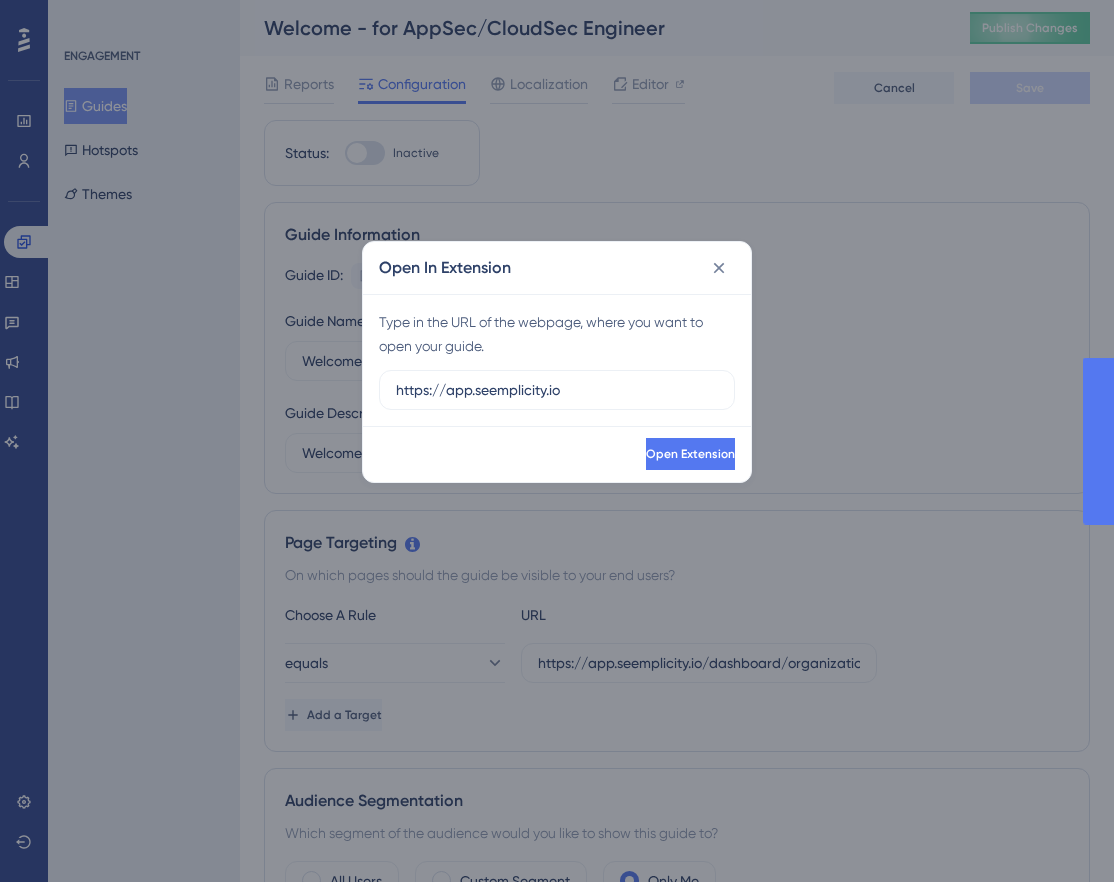 scroll, scrollTop: 0, scrollLeft: 0, axis: both 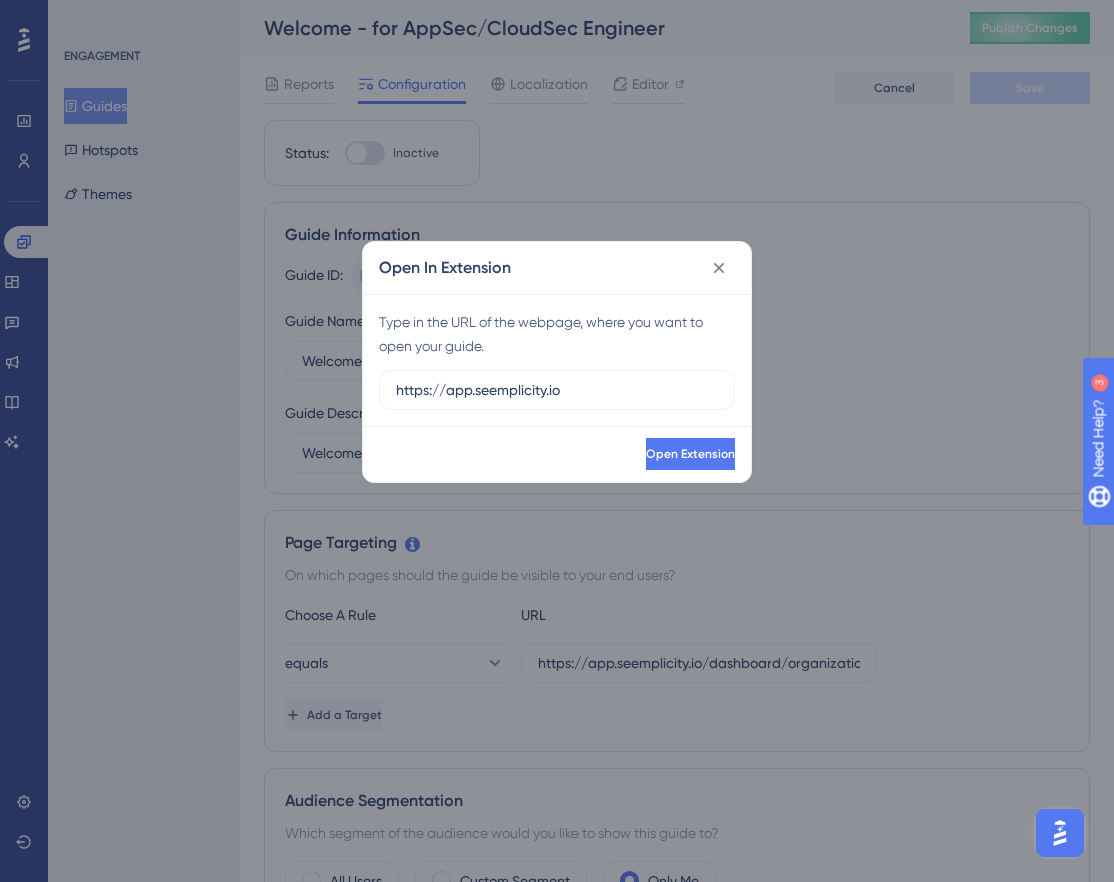 click 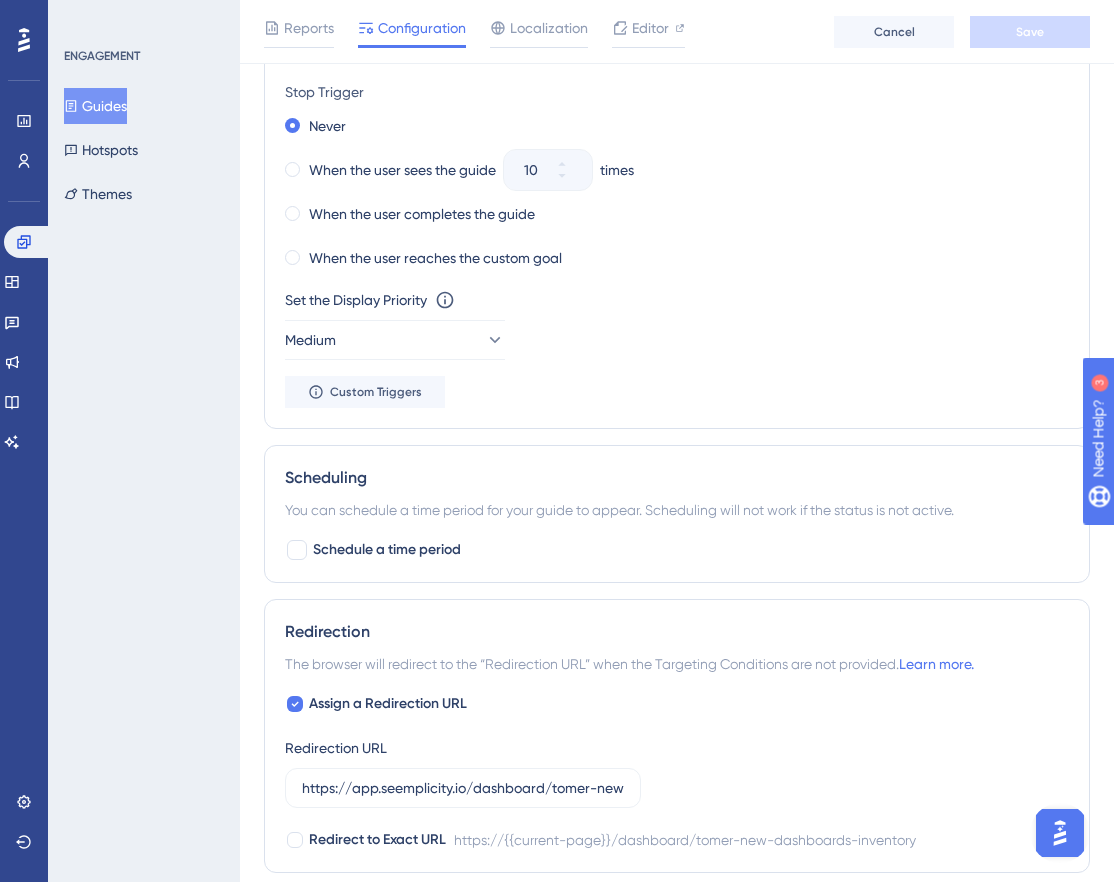 scroll, scrollTop: 0, scrollLeft: 0, axis: both 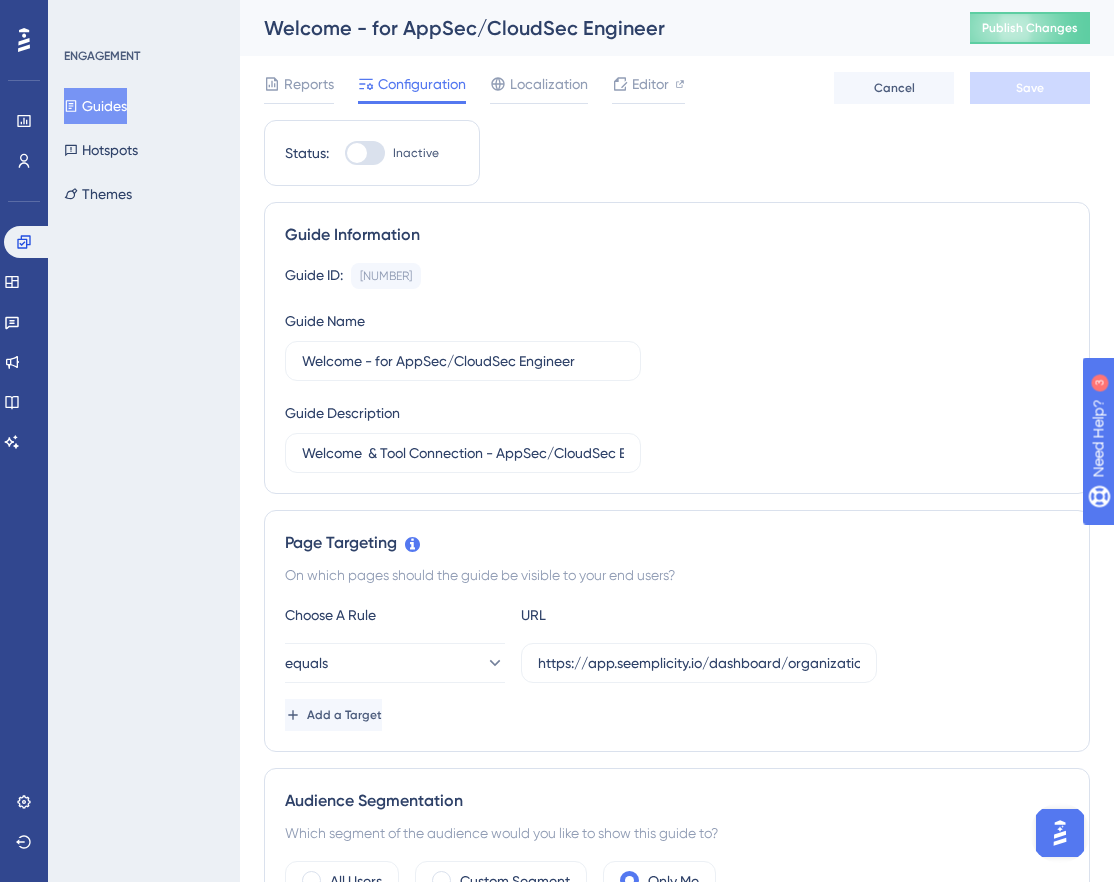 click at bounding box center (365, 153) 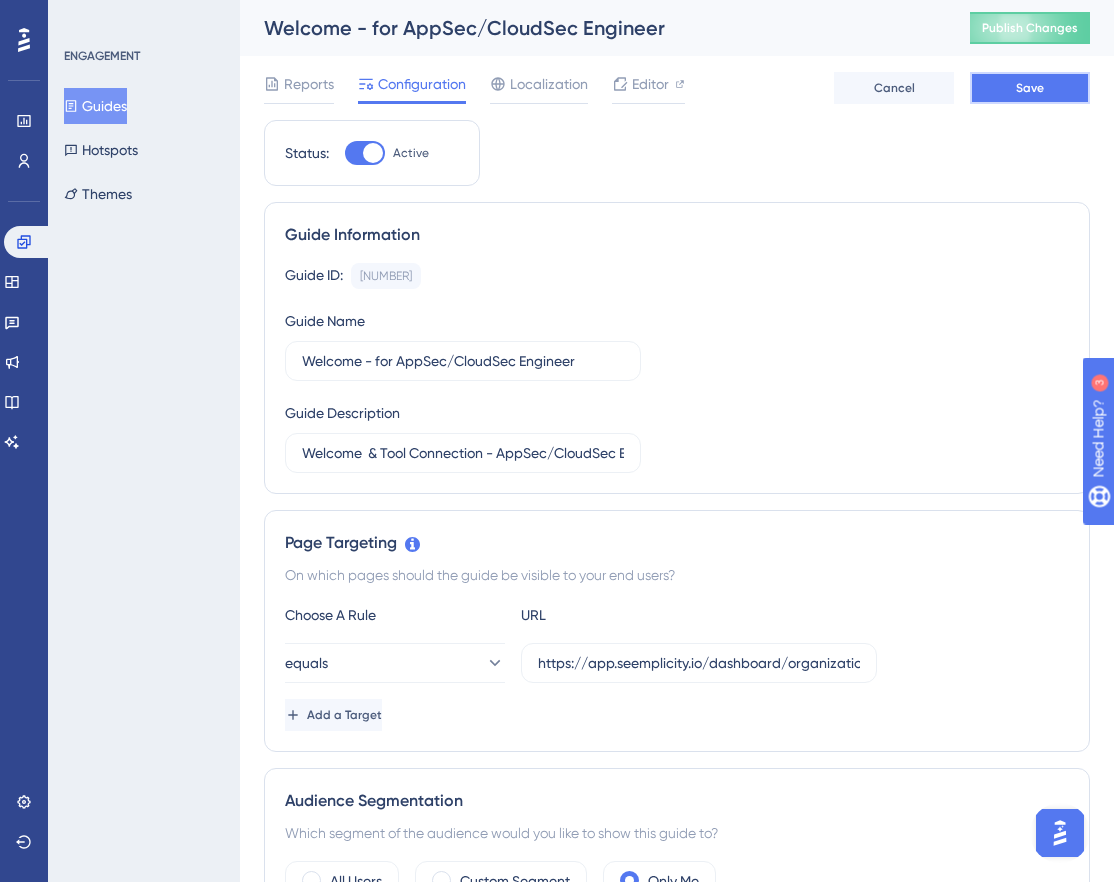 click on "Save" at bounding box center (1030, 88) 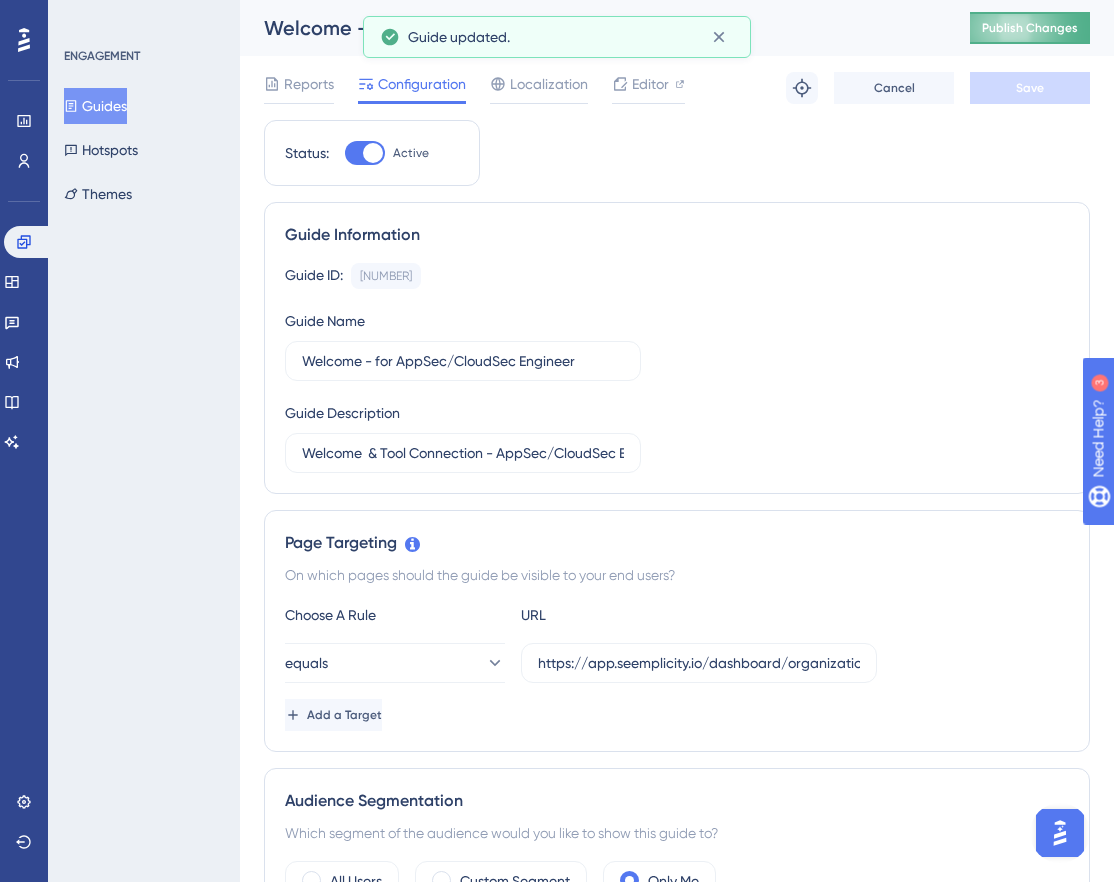 click on "Publish Changes" at bounding box center (1030, 28) 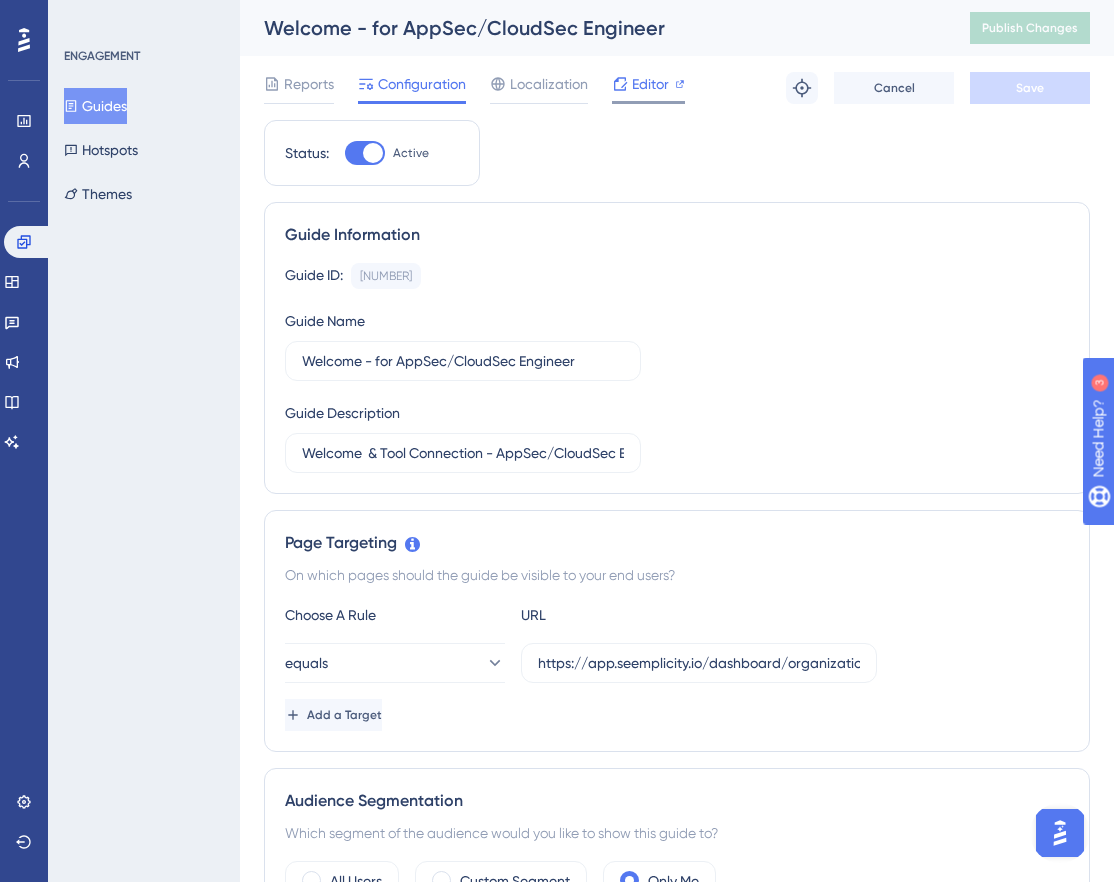 click on "Editor" at bounding box center (650, 84) 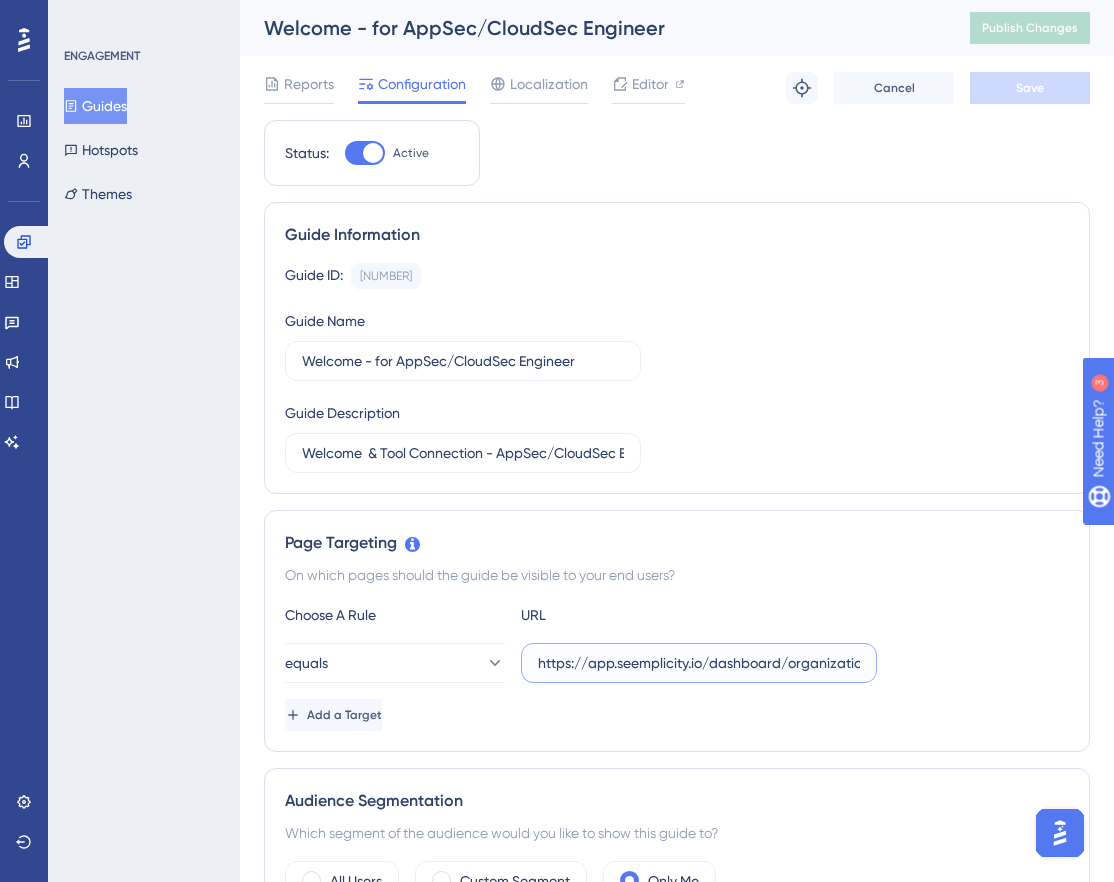 click on "https://app.seemplicity.io/dashboard/organizational" at bounding box center [699, 663] 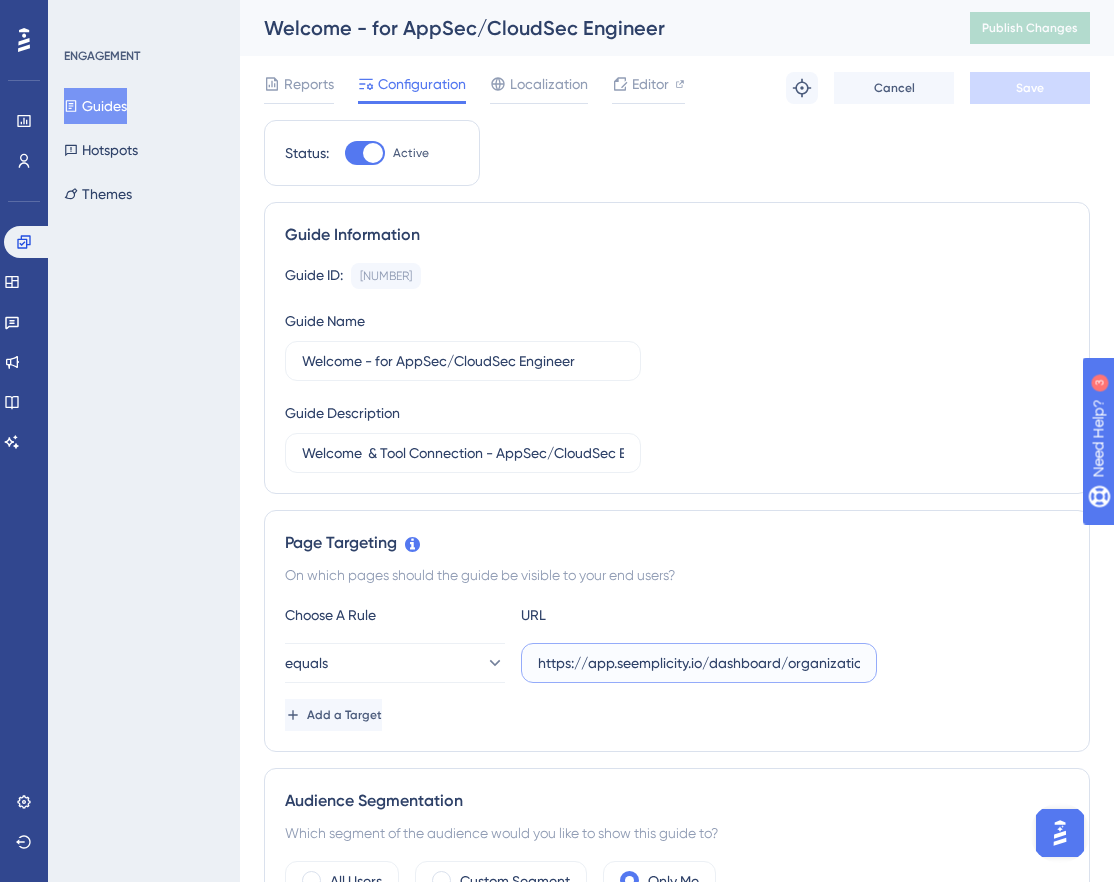 scroll, scrollTop: 0, scrollLeft: 24, axis: horizontal 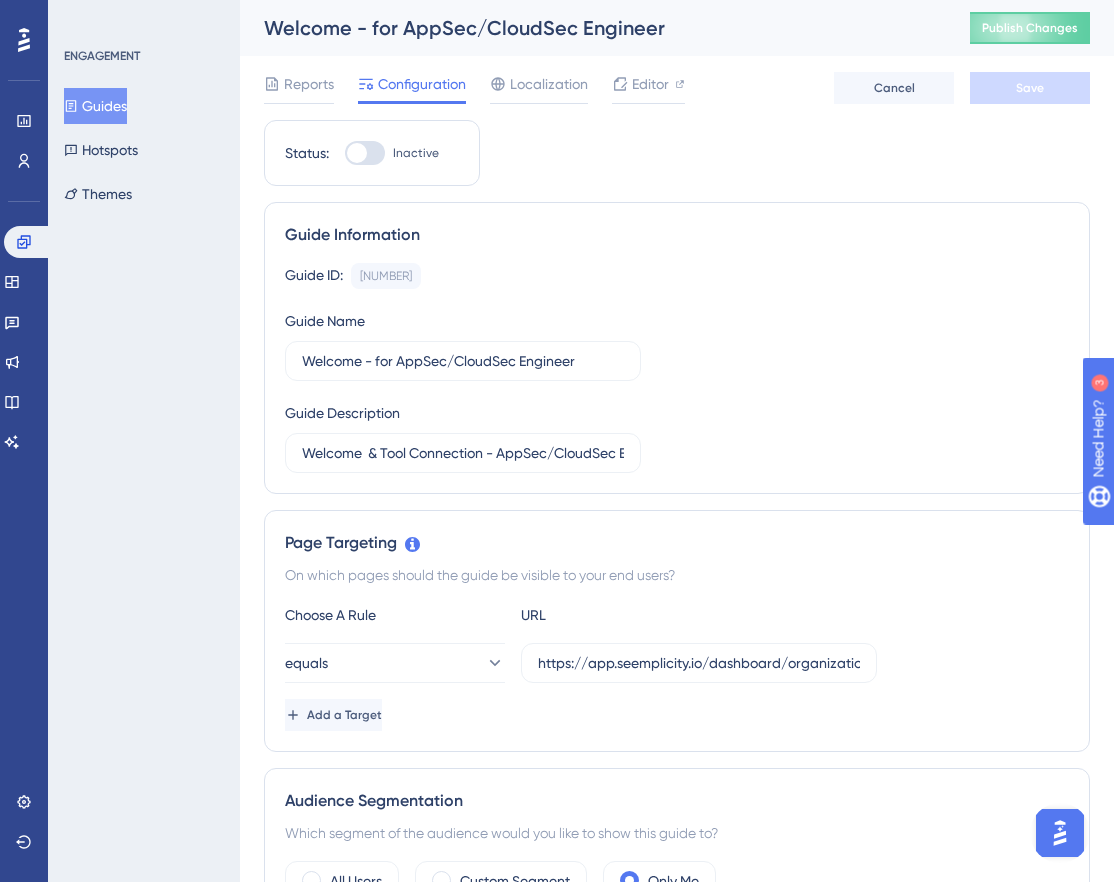 click at bounding box center [1060, 833] 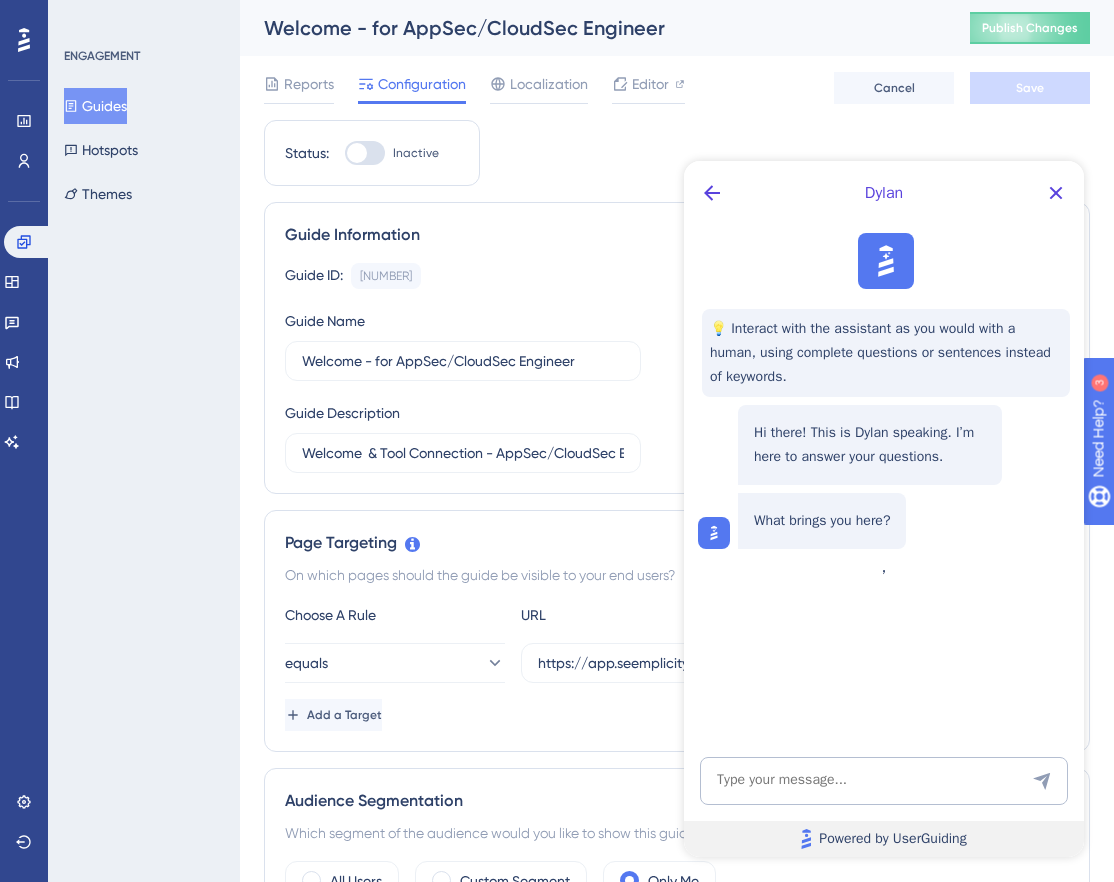 scroll, scrollTop: 0, scrollLeft: 0, axis: both 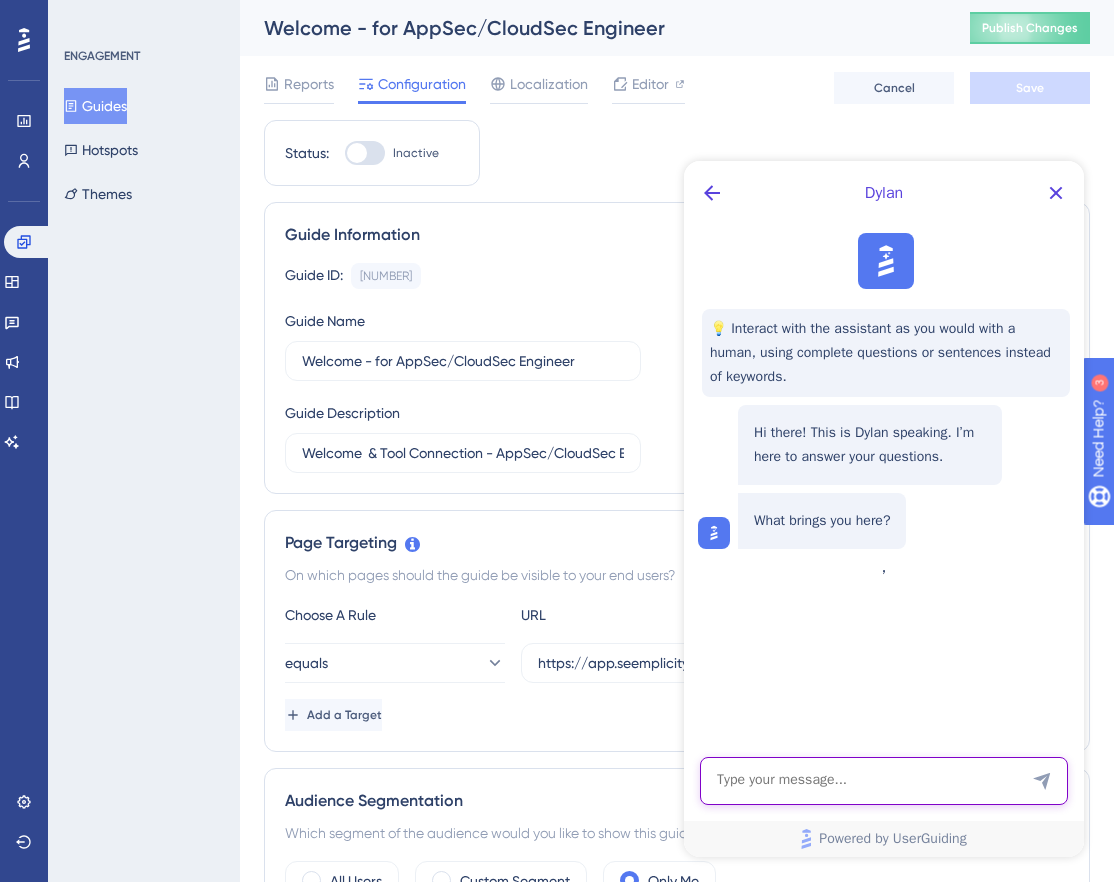click at bounding box center (884, 781) 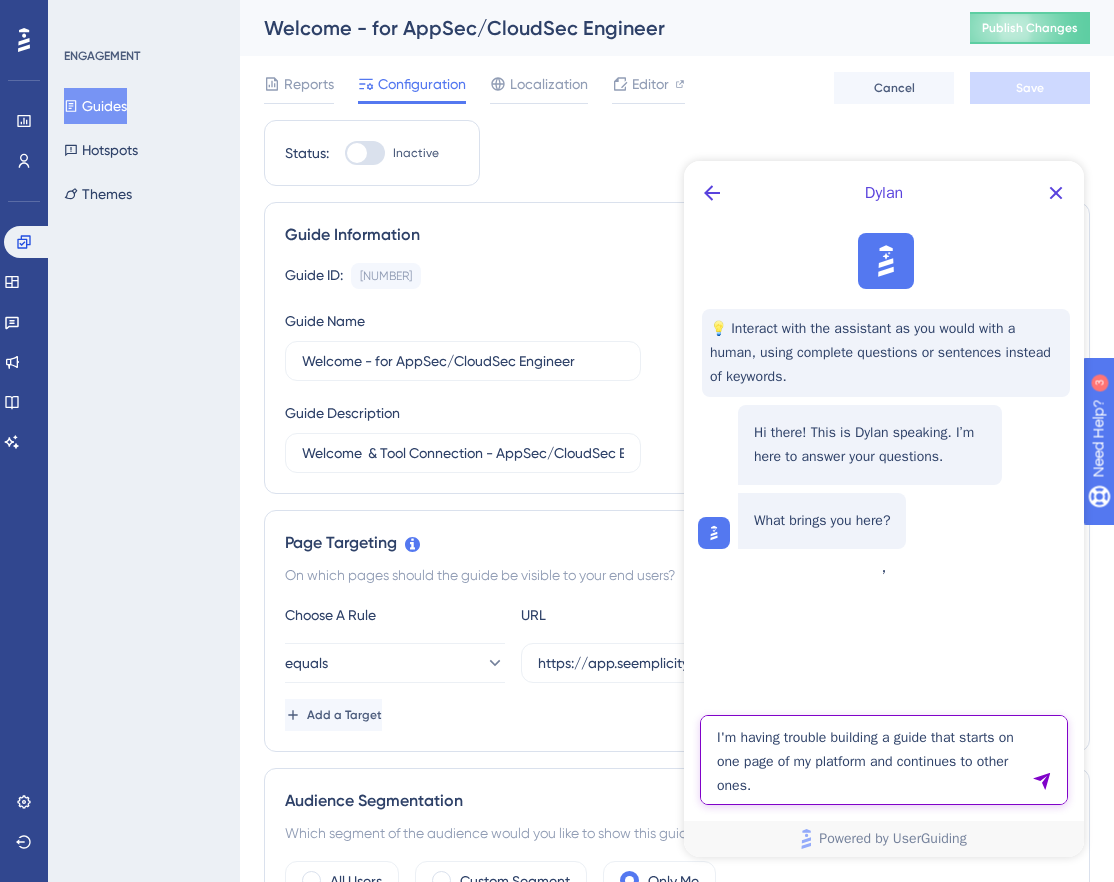 type on "I'm having trouble building a guide that starts on one page of my platform and continues to other ones." 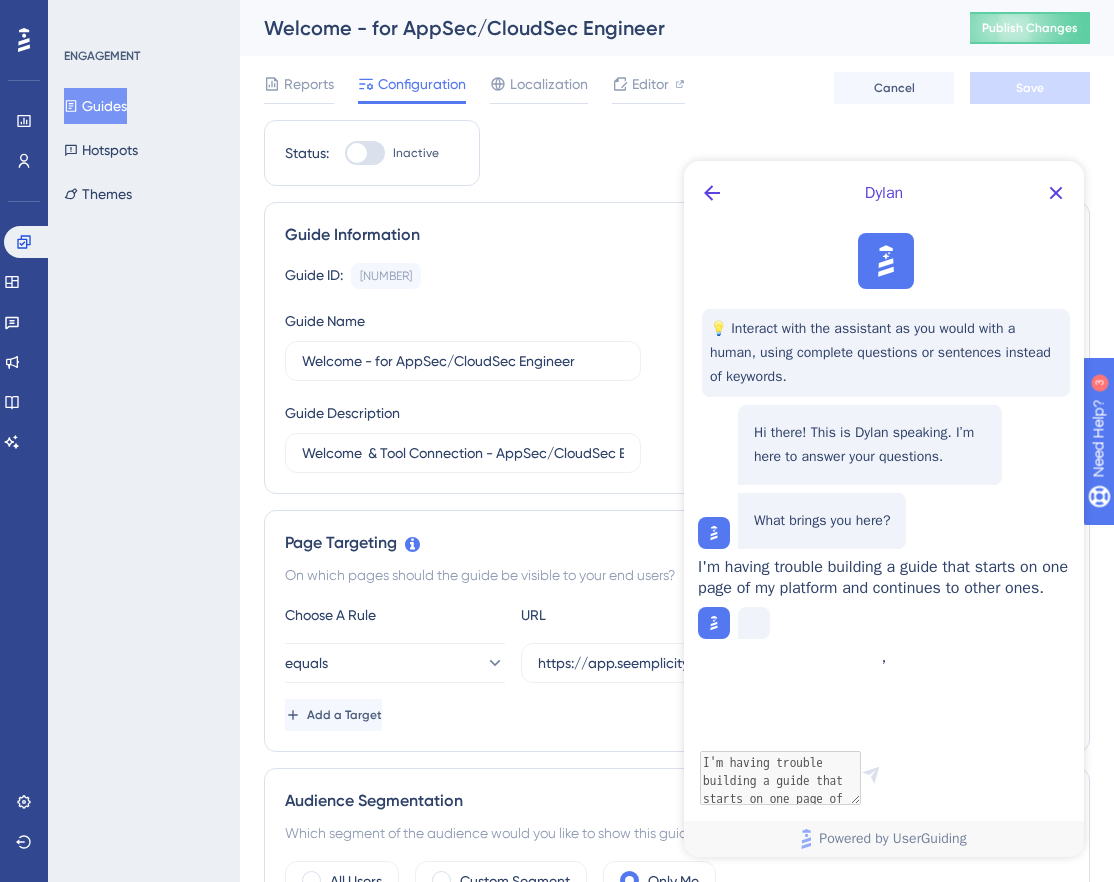 scroll, scrollTop: 20, scrollLeft: 0, axis: vertical 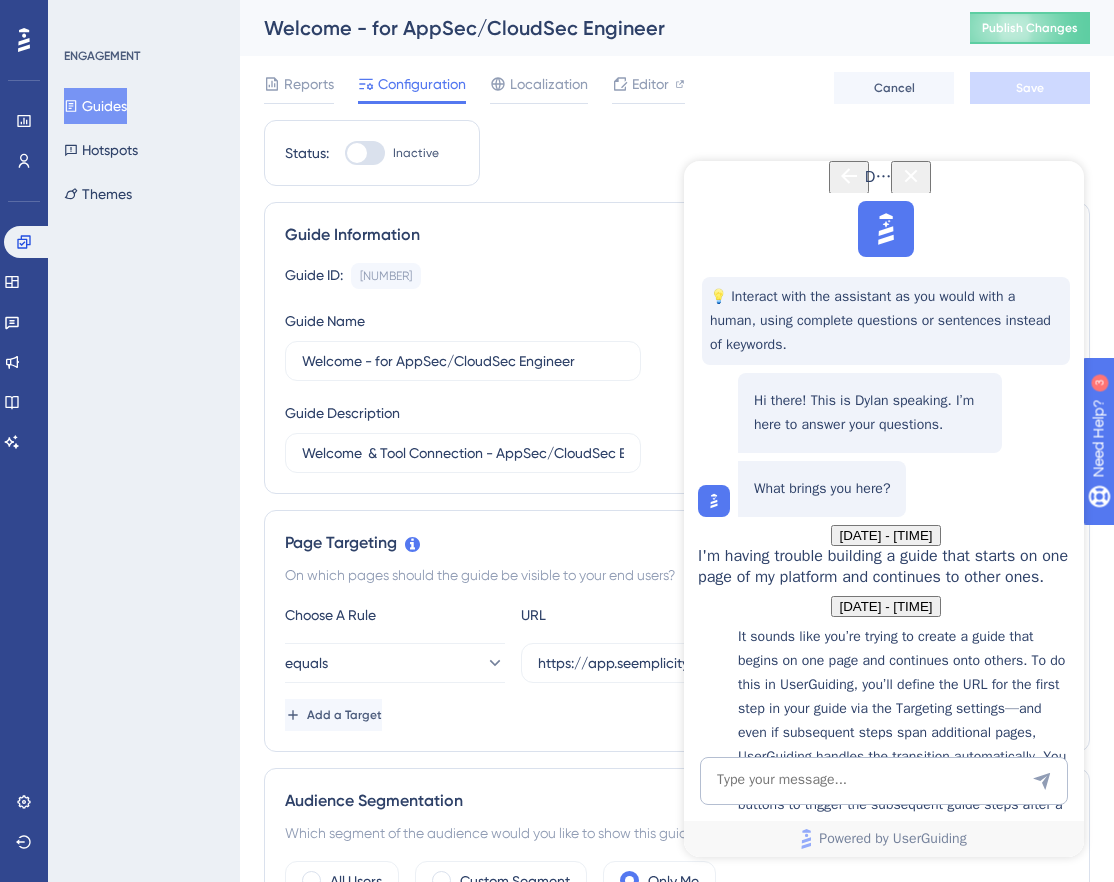 click on "Driving Product Adoption by Giving Users Lifecycle Nudges" at bounding box center [906, 896] 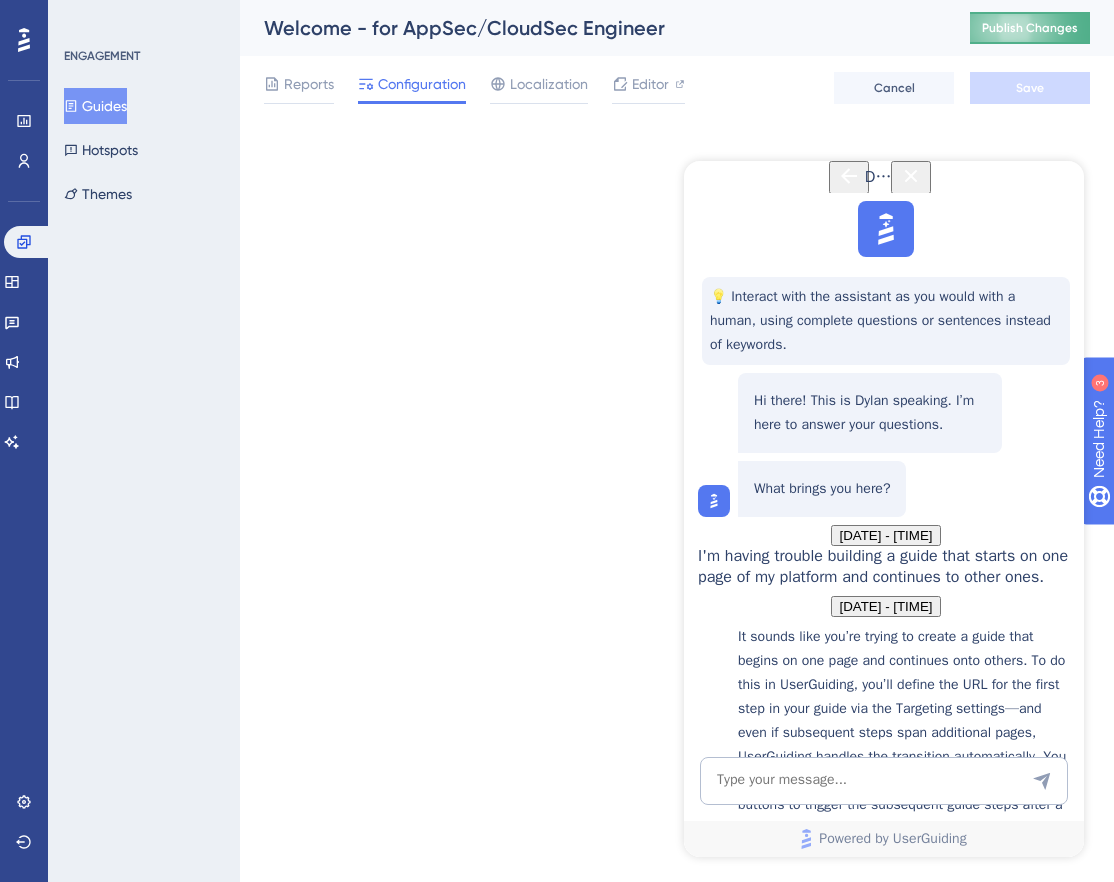 click on "Publish Changes" at bounding box center (1030, 28) 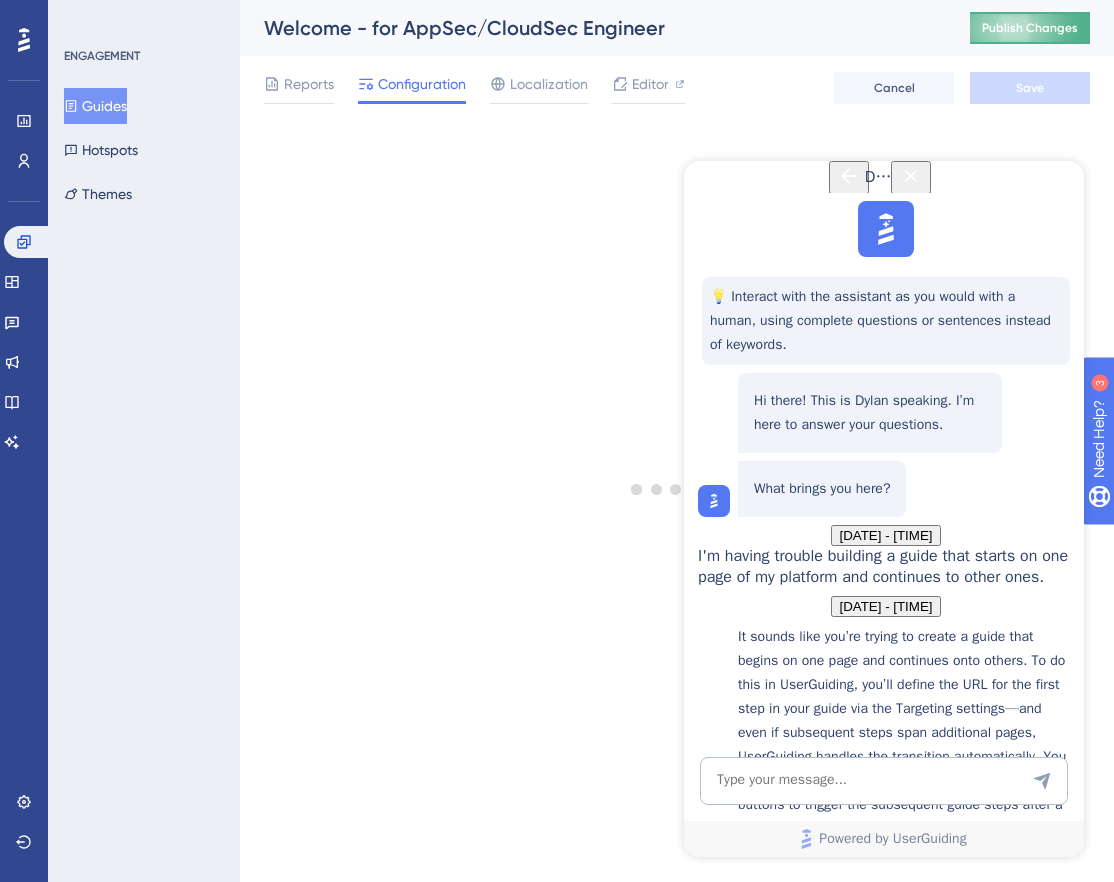 click on "Publish Changes" at bounding box center [1030, 28] 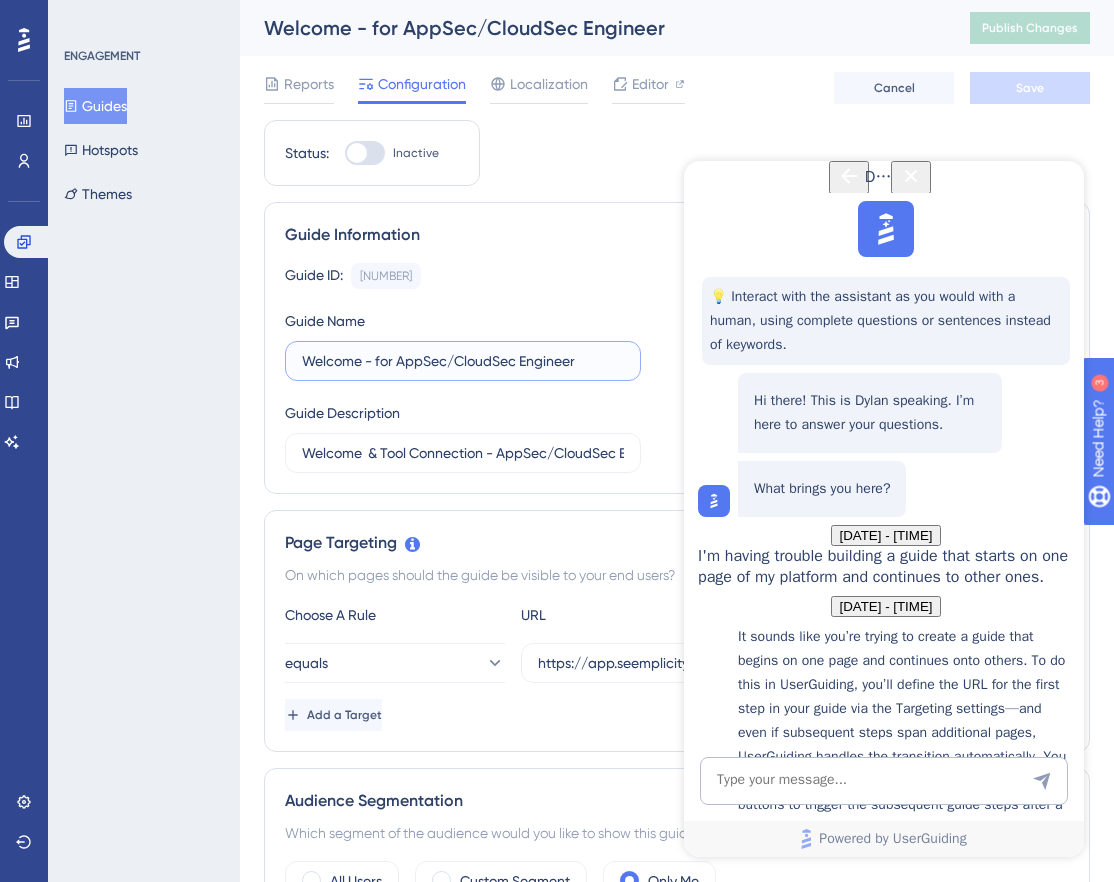 drag, startPoint x: 398, startPoint y: 363, endPoint x: 646, endPoint y: 367, distance: 248.03226 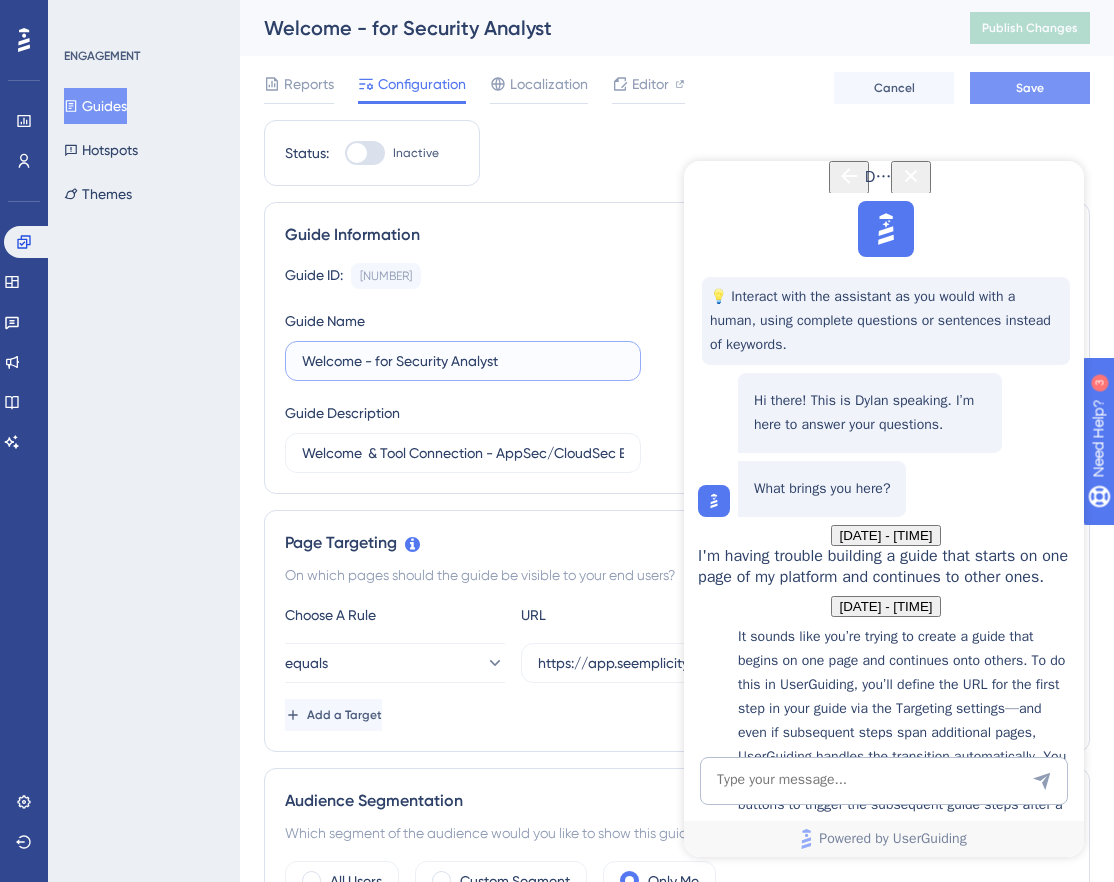 type on "Welcome - for Security Analyst" 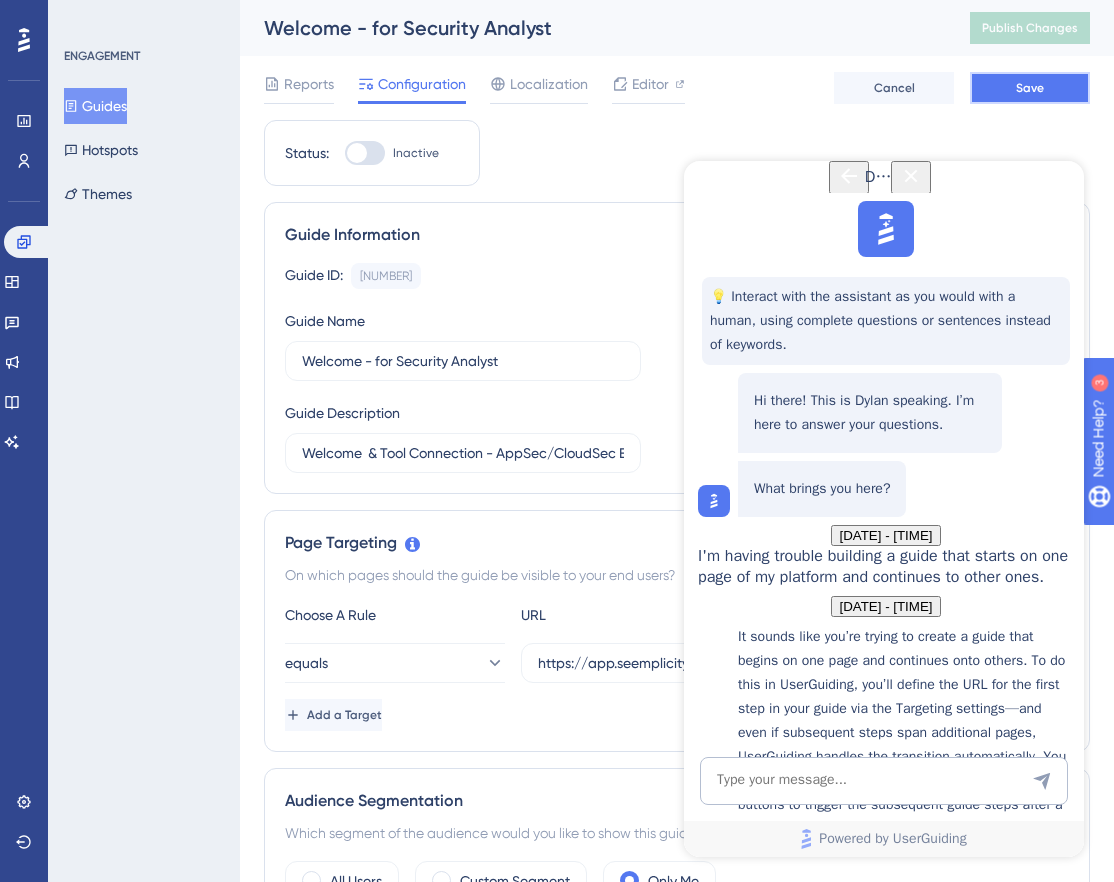 click on "Save" at bounding box center [1030, 88] 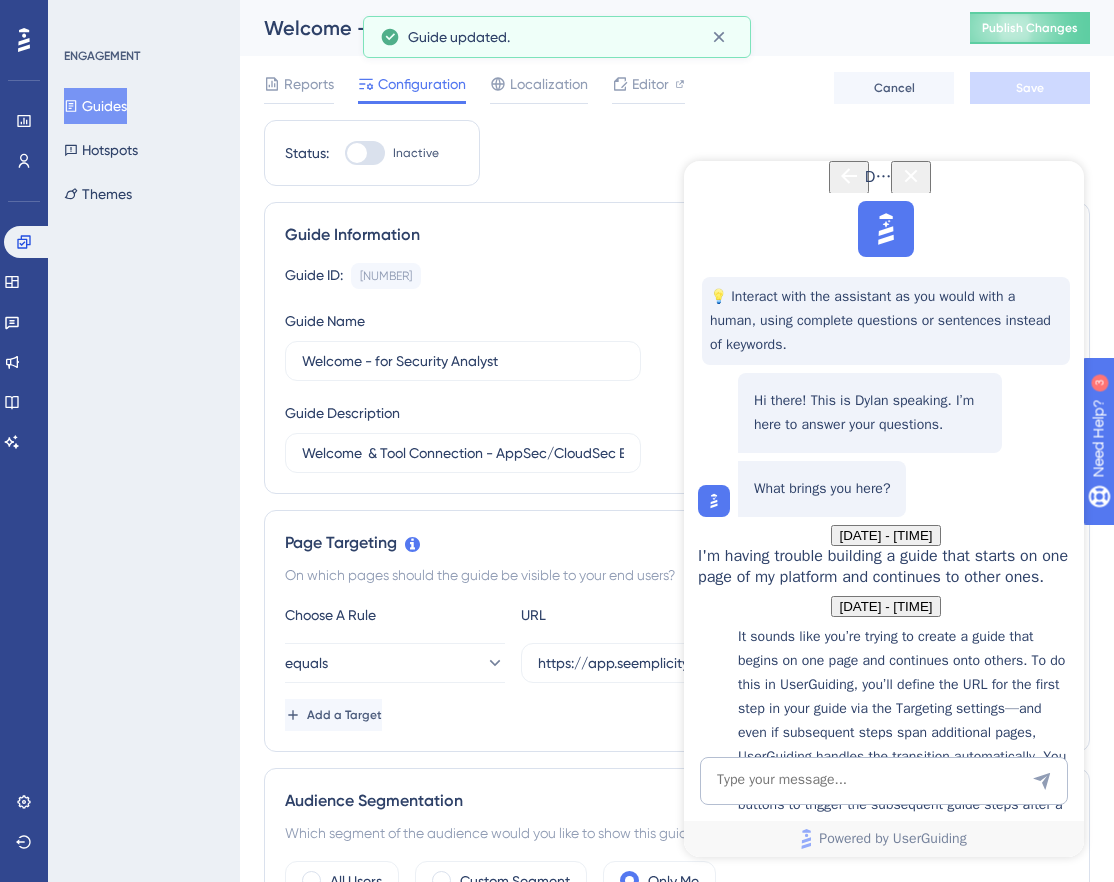 click 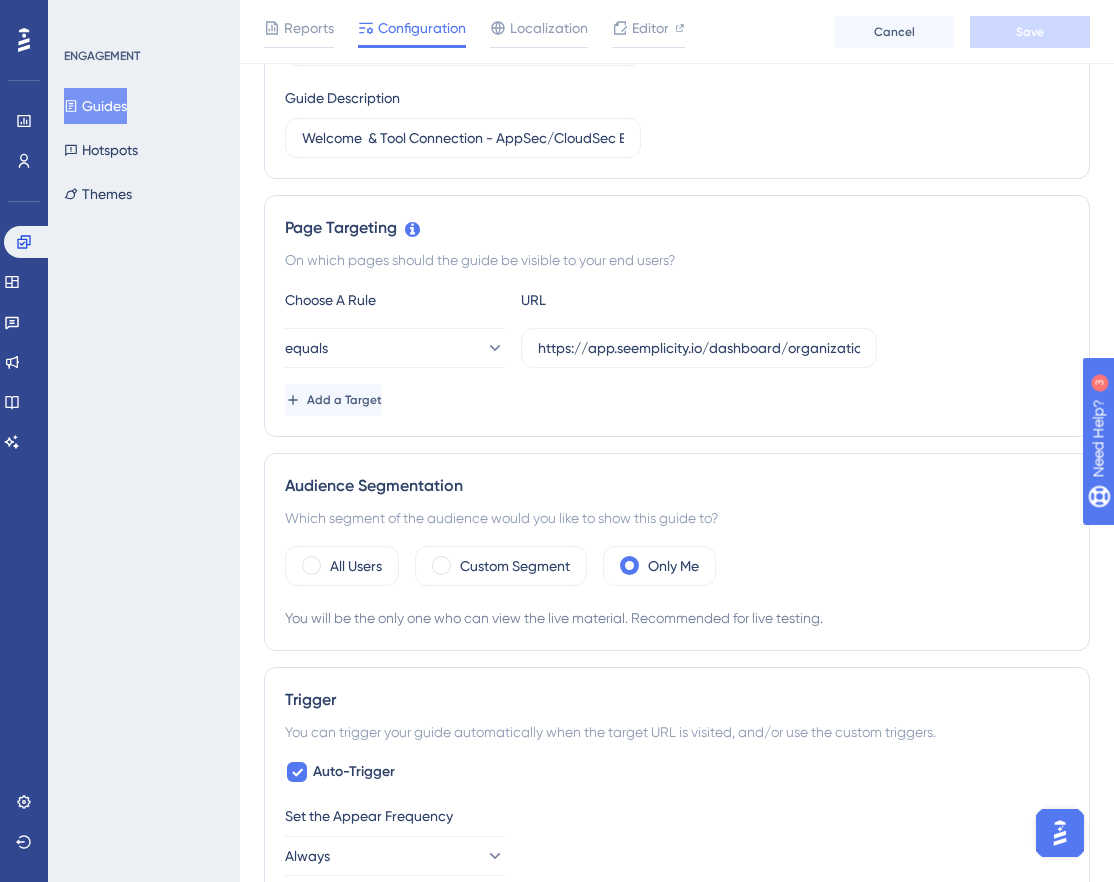scroll, scrollTop: 0, scrollLeft: 0, axis: both 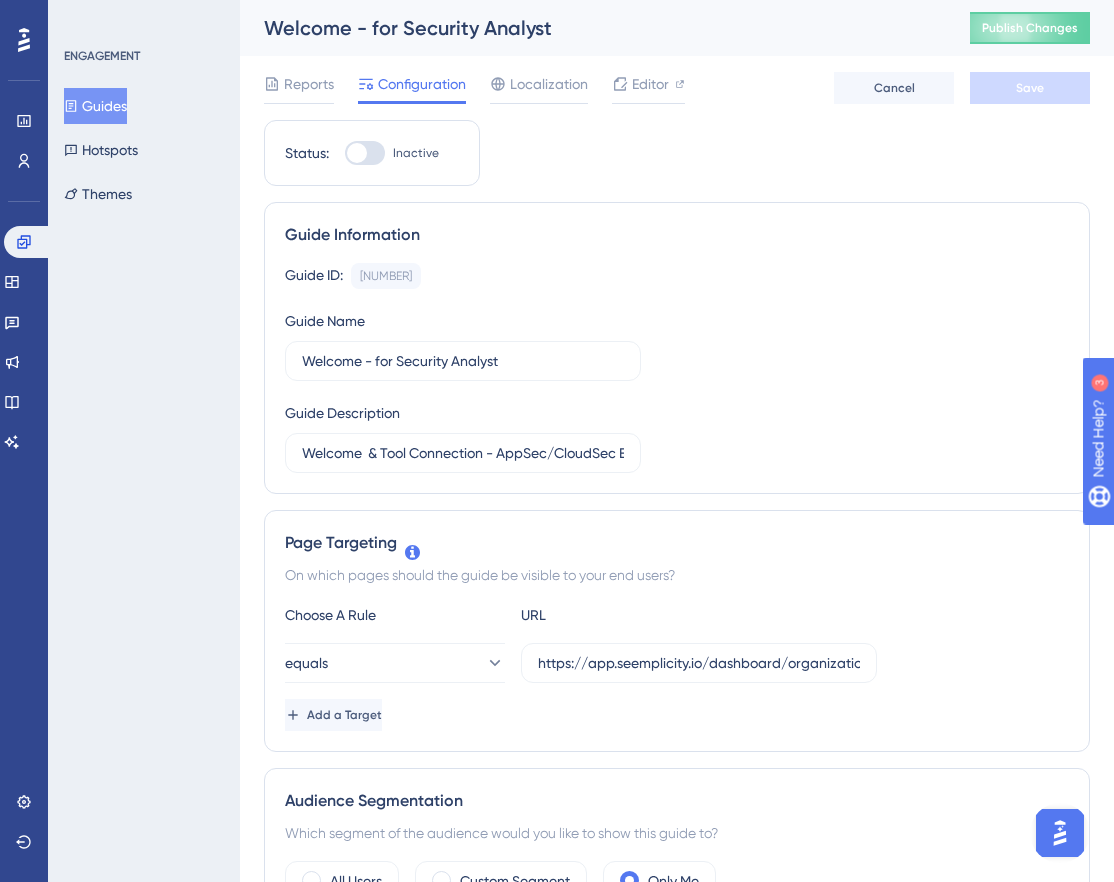 click at bounding box center (365, 153) 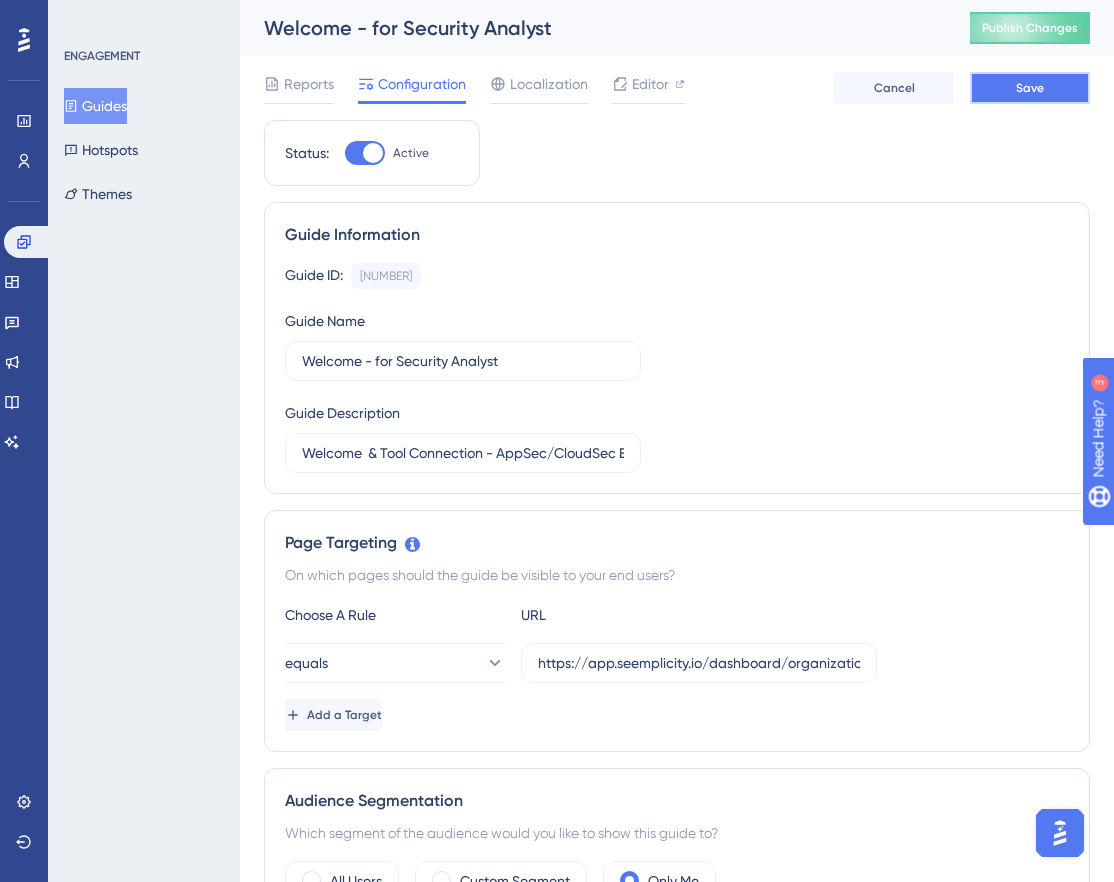 click on "Save" at bounding box center [1030, 88] 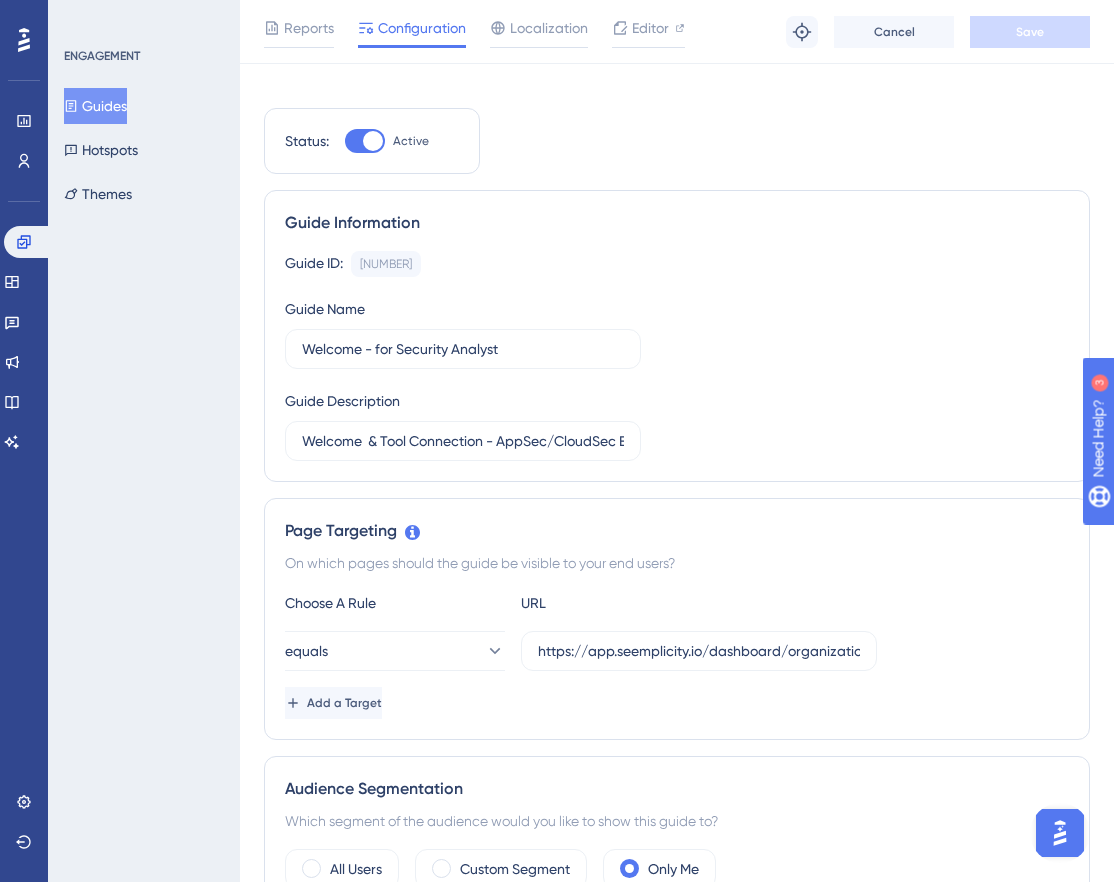 scroll, scrollTop: 0, scrollLeft: 0, axis: both 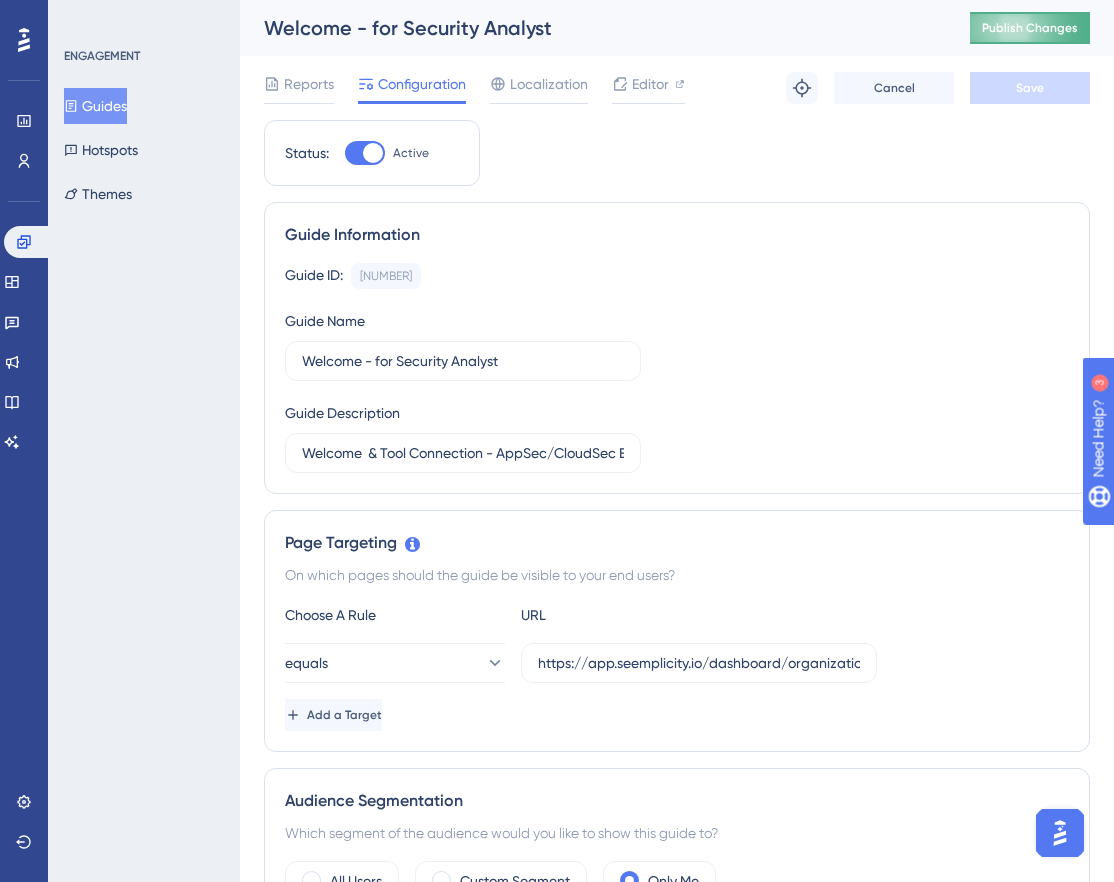 click on "Publish Changes" at bounding box center [1030, 28] 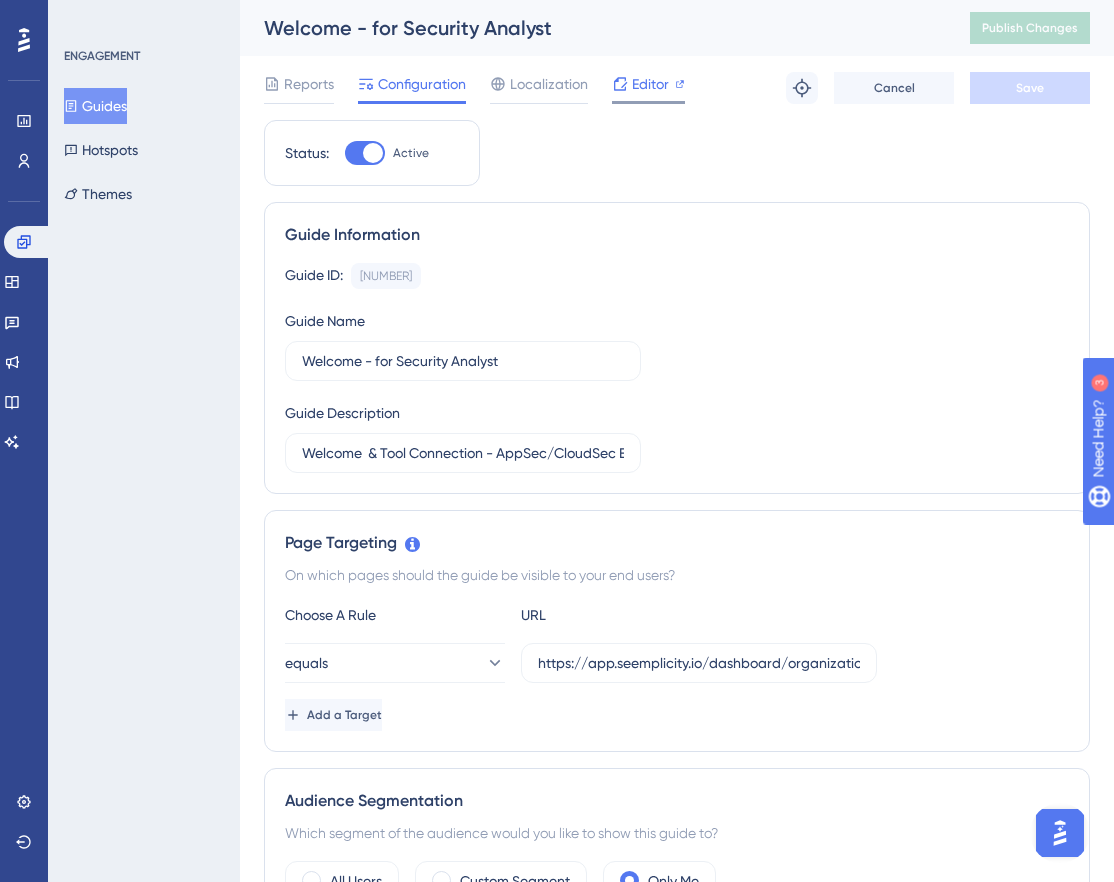 click on "Editor" at bounding box center (648, 84) 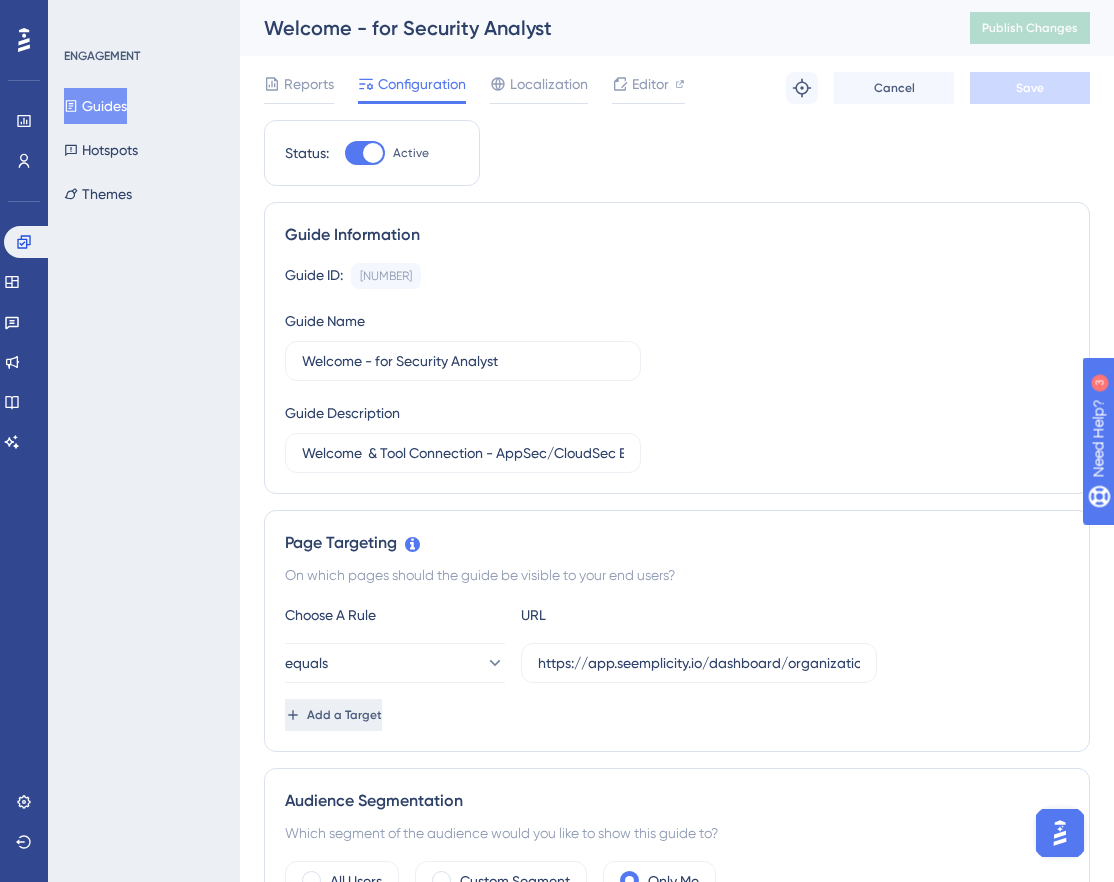 click on "Add a Target" at bounding box center (344, 715) 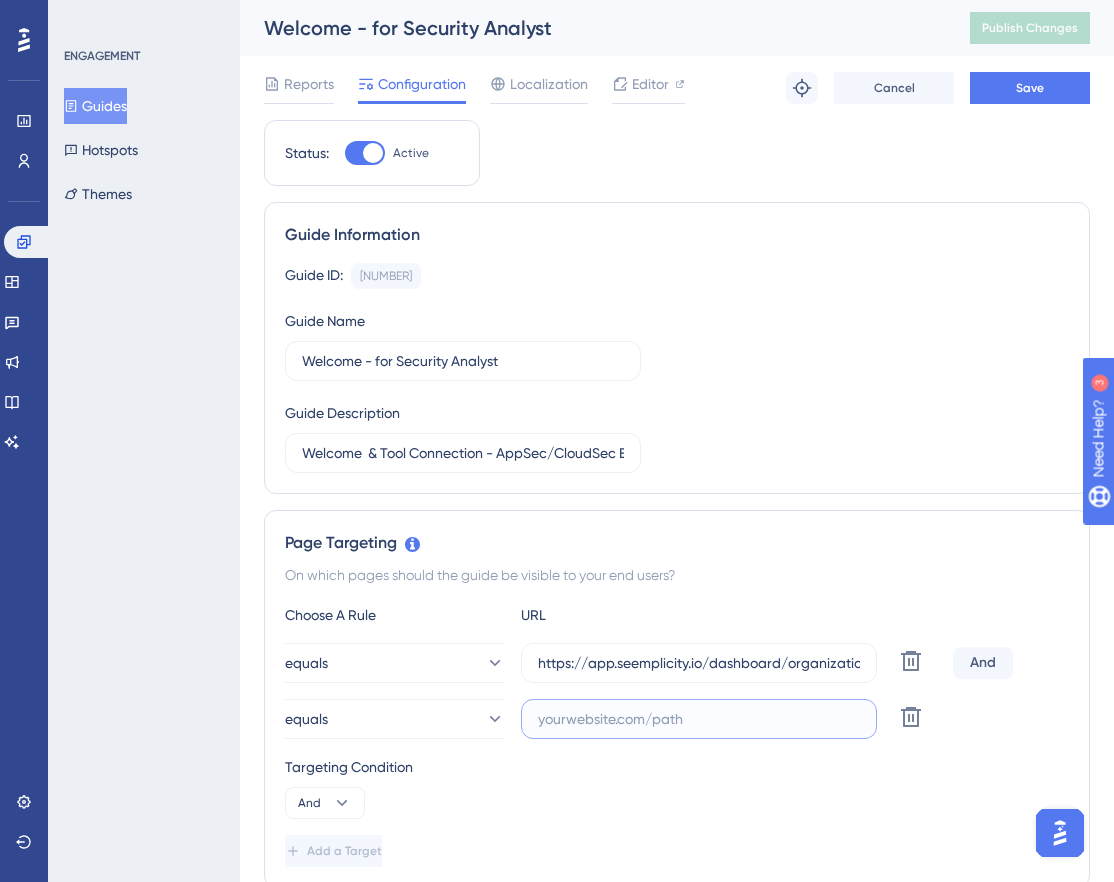 click at bounding box center [699, 719] 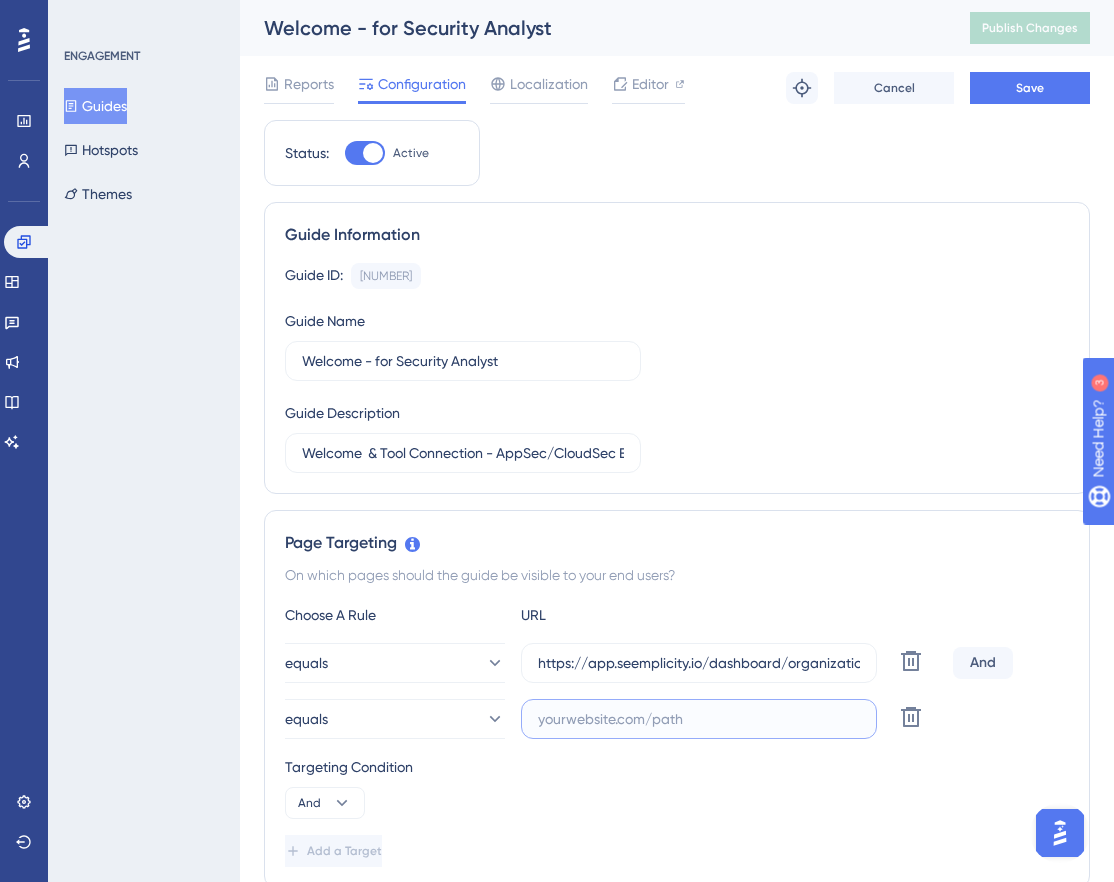 paste on "https://app.seemplicity.io/discovery/findings-validation" 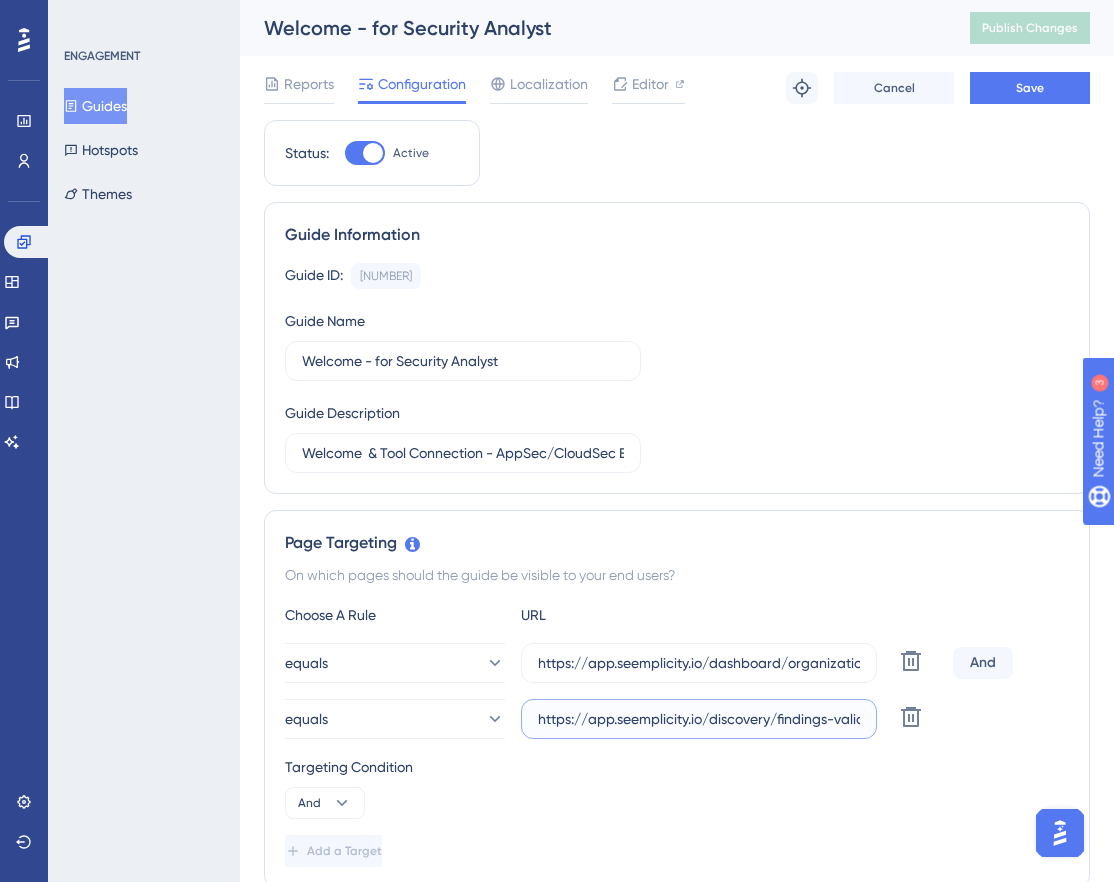 scroll, scrollTop: 0, scrollLeft: 42, axis: horizontal 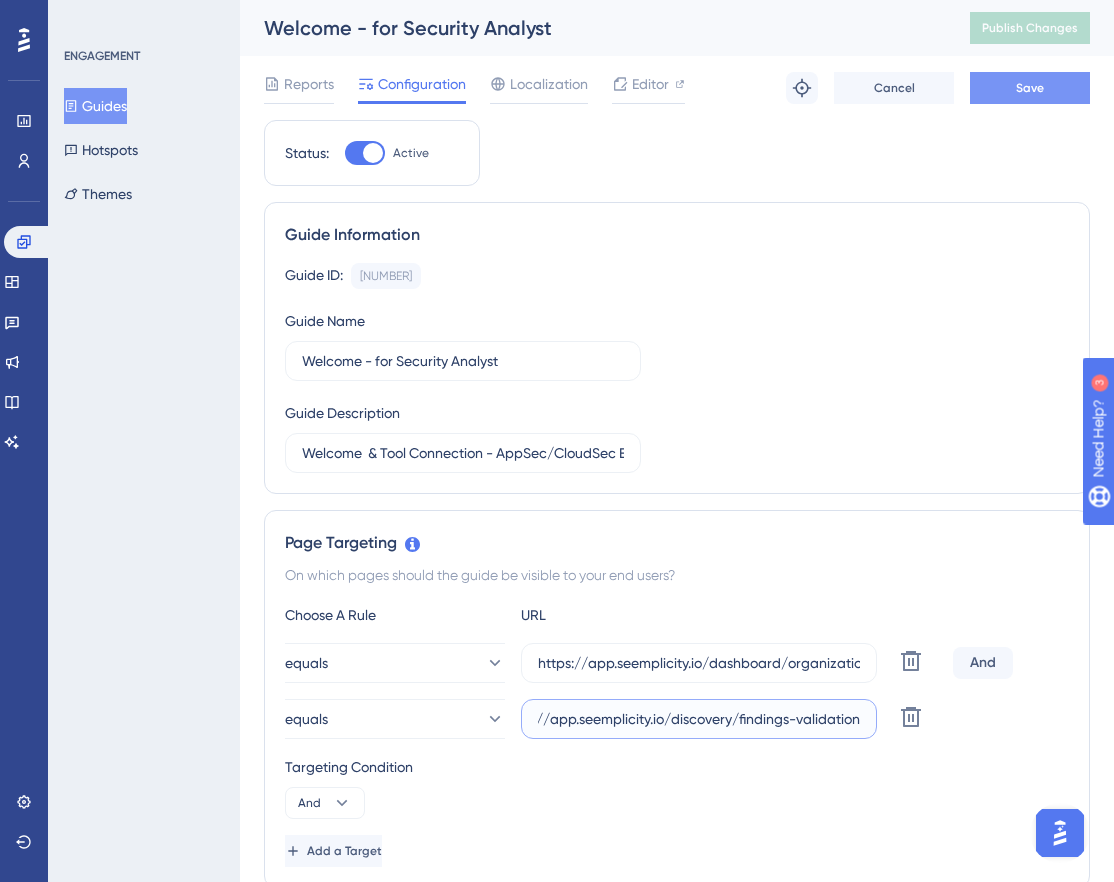 type on "https://app.seemplicity.io/discovery/findings-validation" 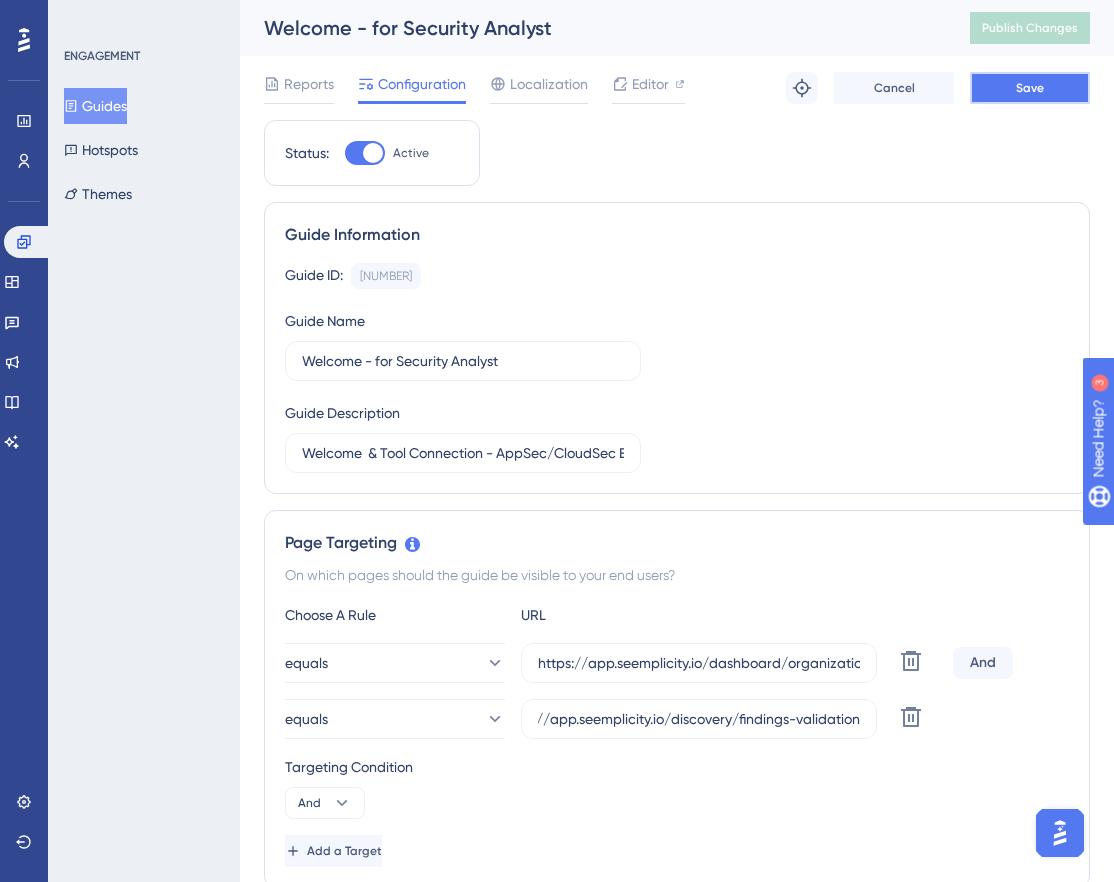 click on "Save" at bounding box center (1030, 88) 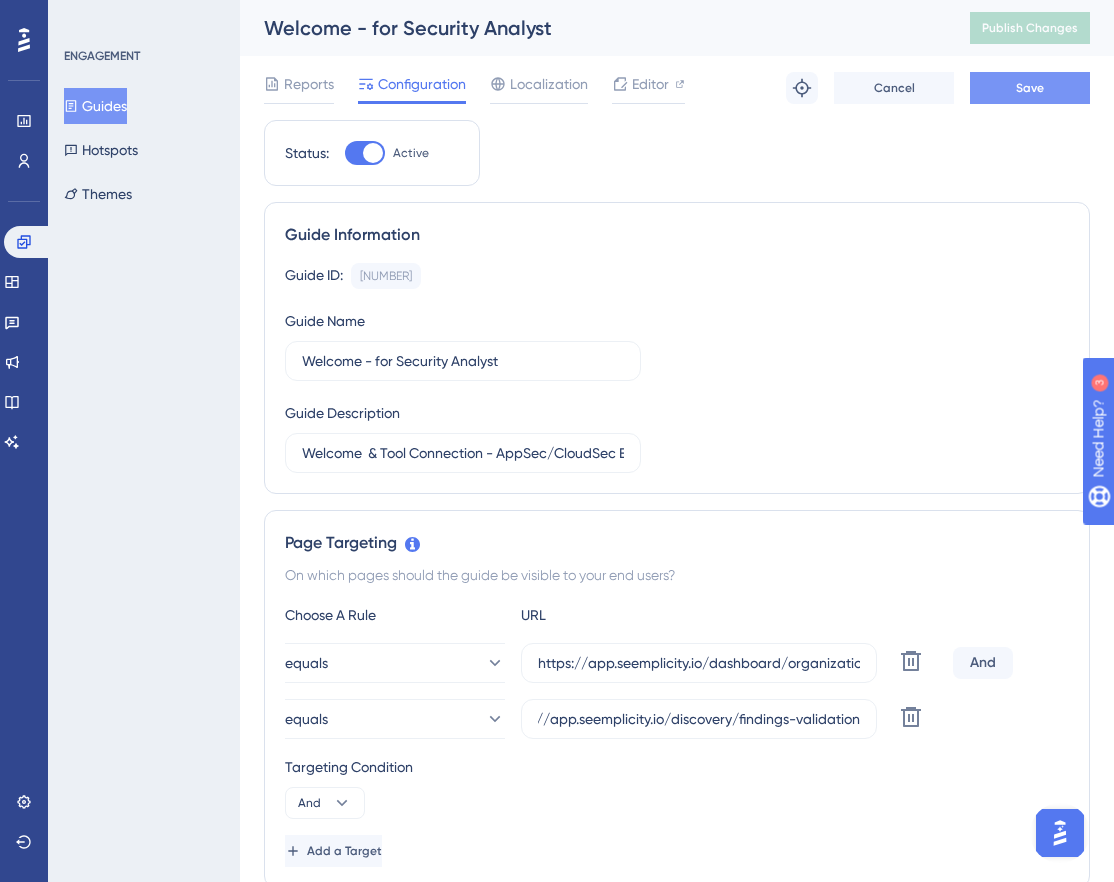 scroll, scrollTop: 0, scrollLeft: 0, axis: both 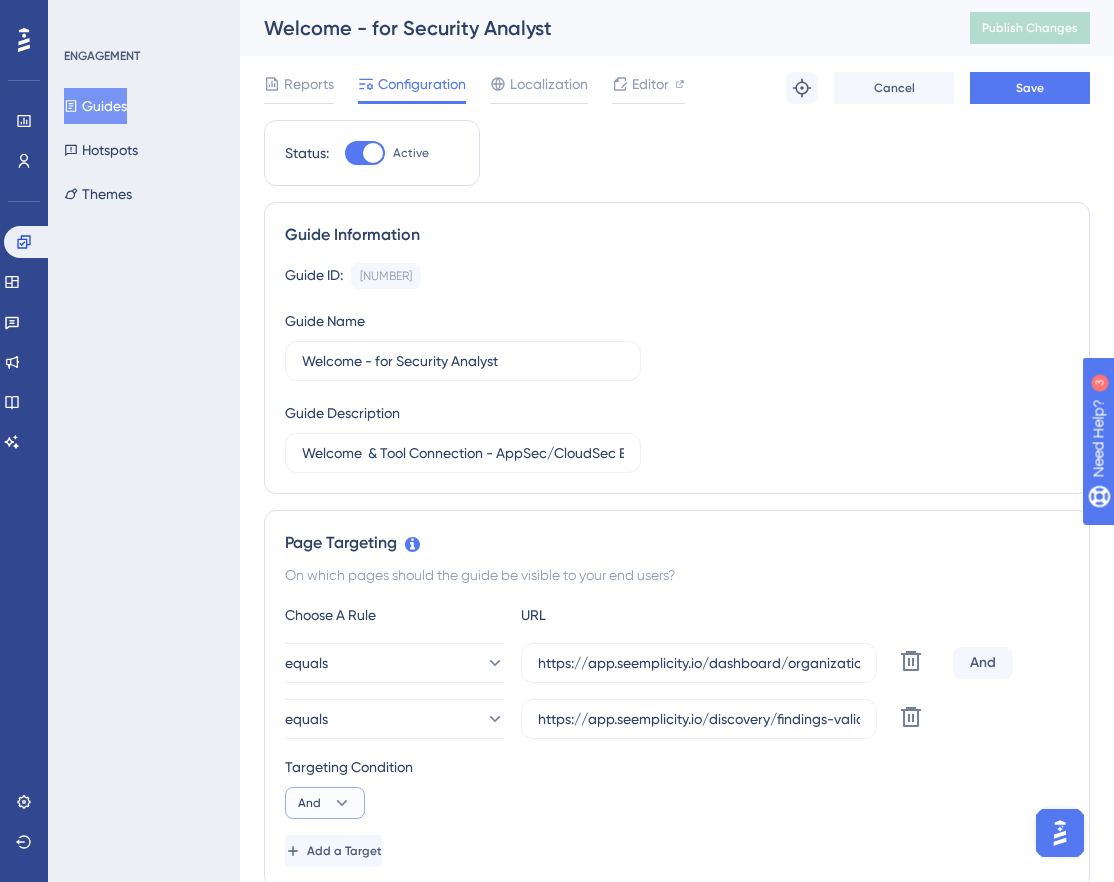 click 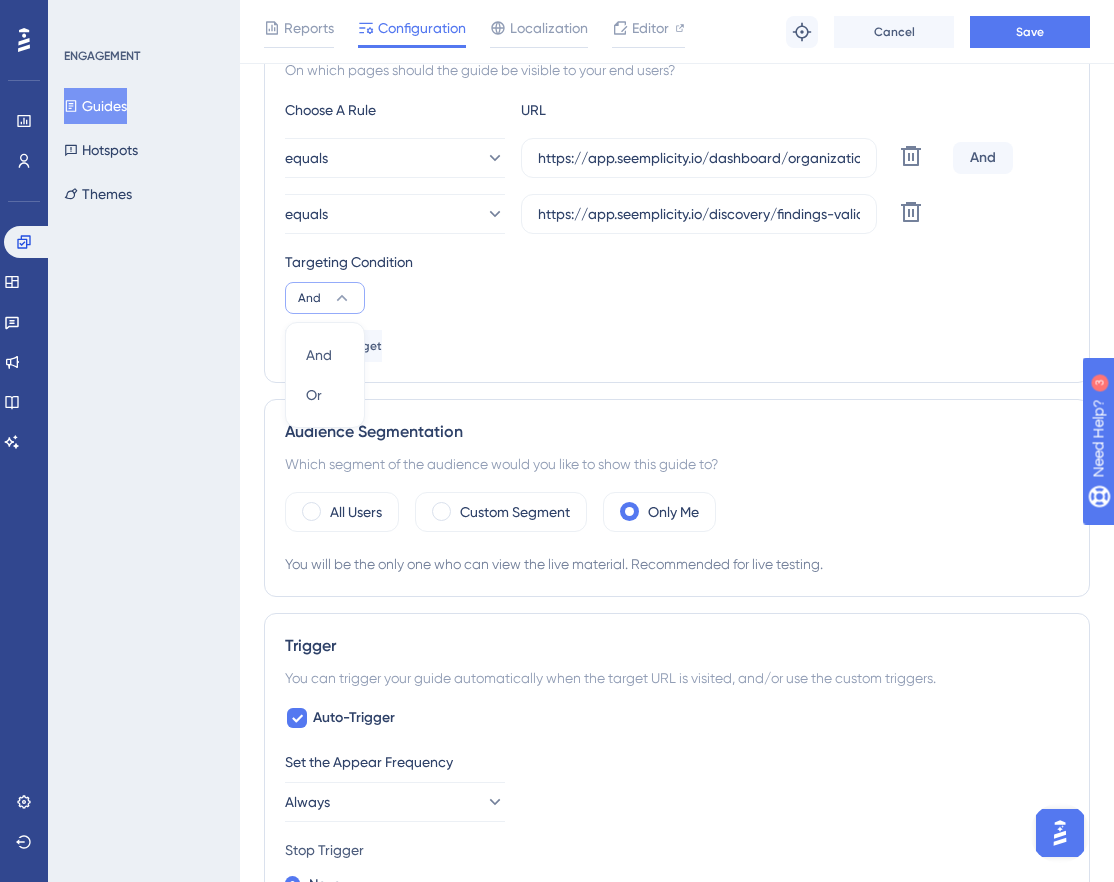 scroll, scrollTop: 499, scrollLeft: 0, axis: vertical 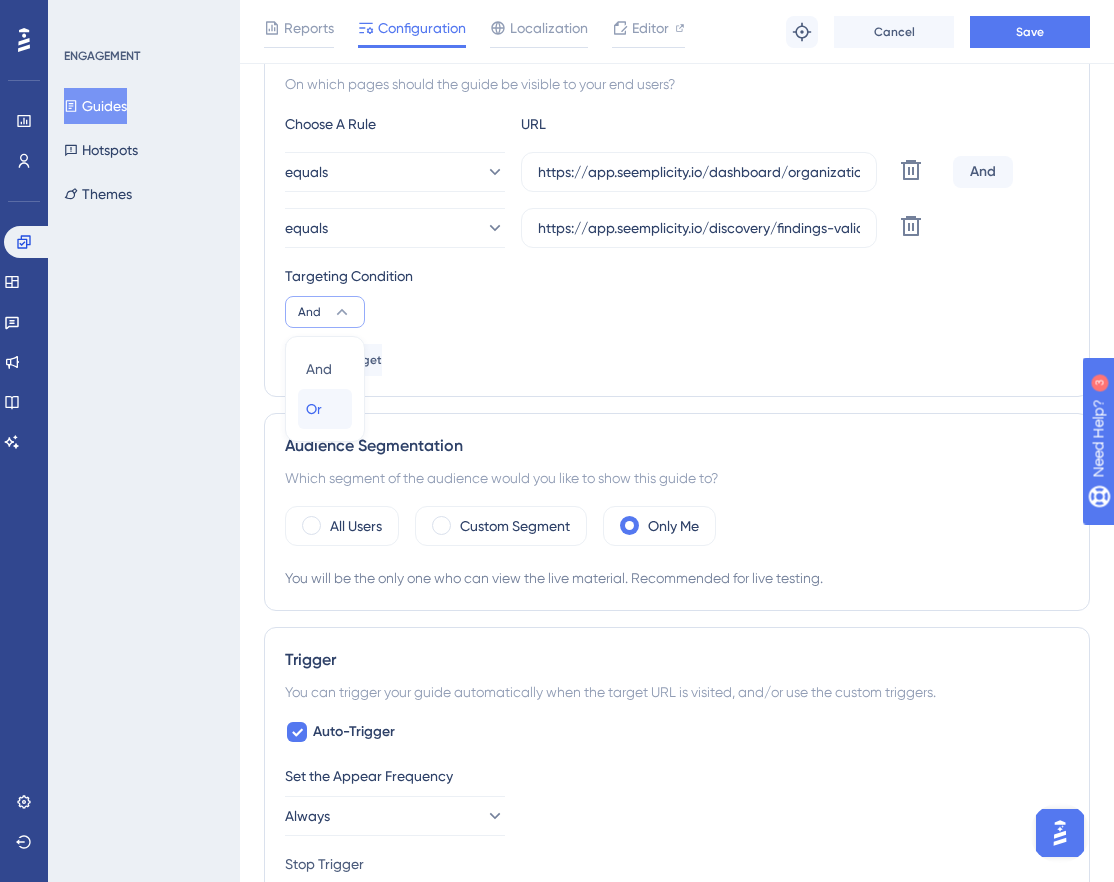 click on "Or" at bounding box center [314, 409] 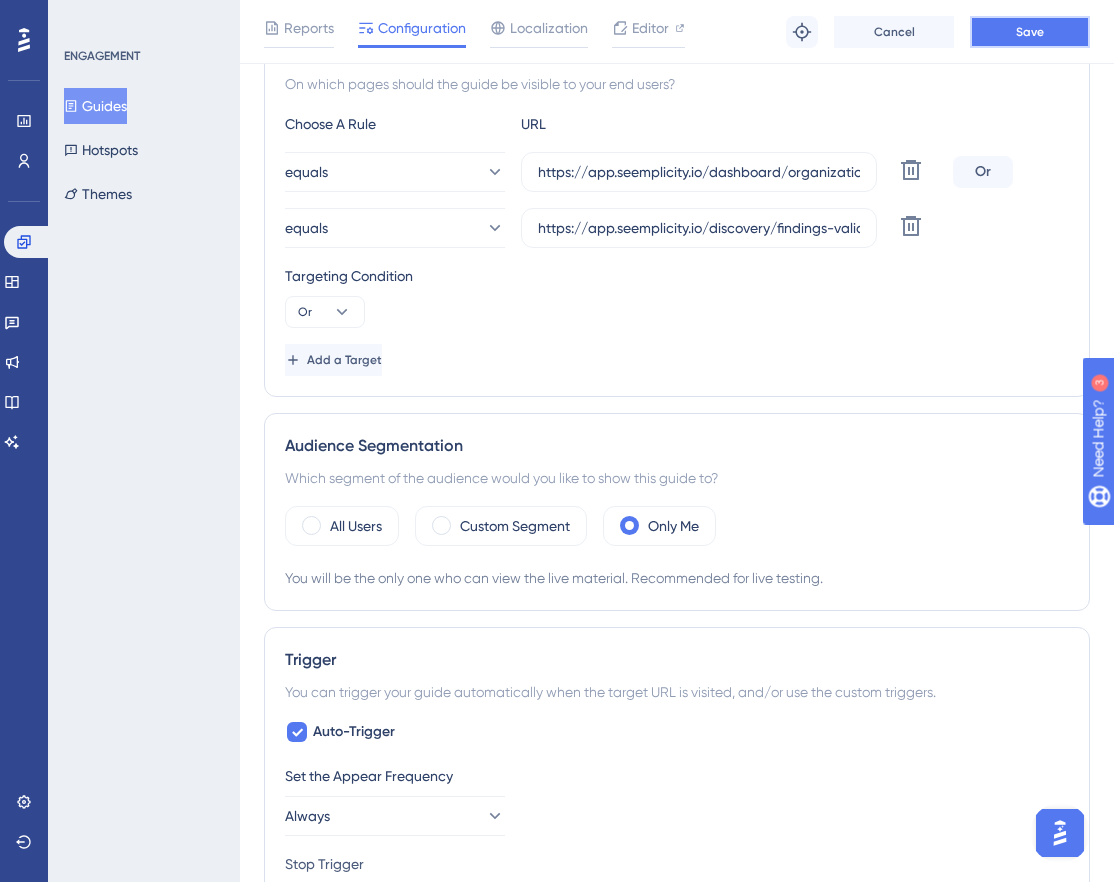 click on "Save" at bounding box center [1030, 32] 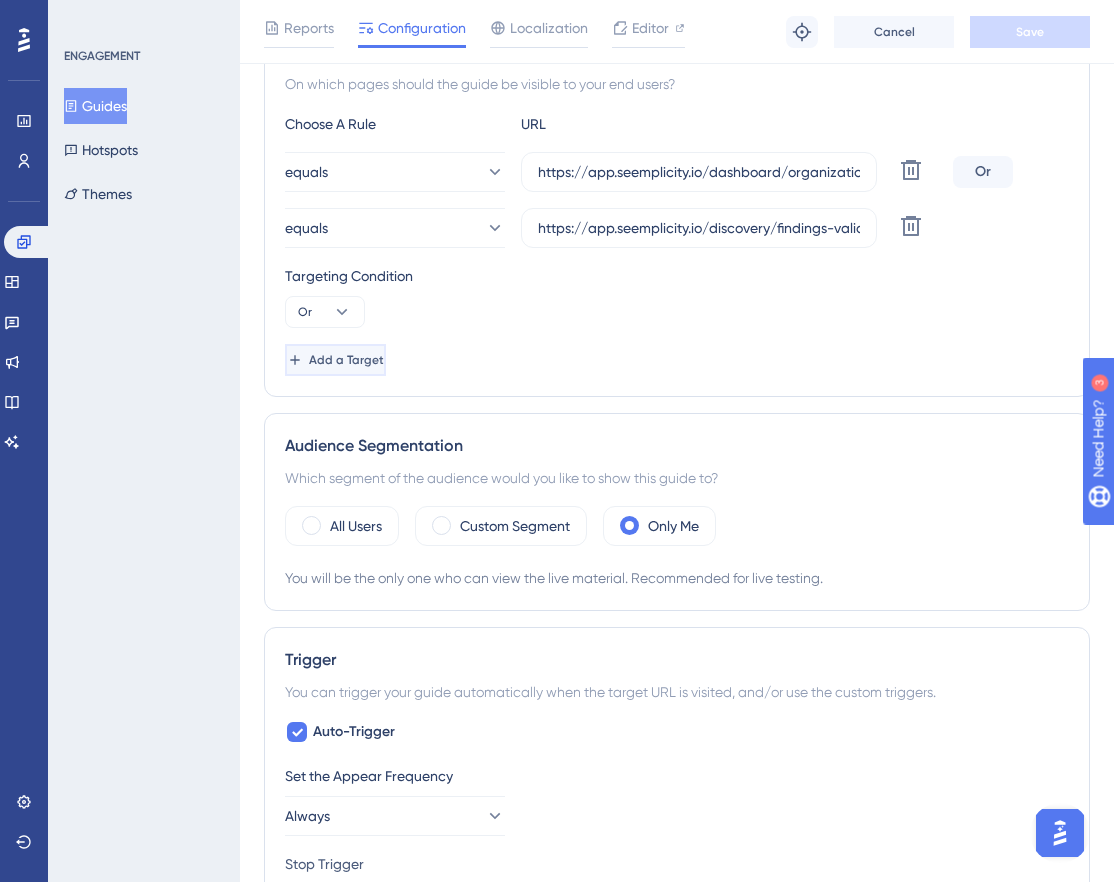 click on "Add a Target" at bounding box center (335, 360) 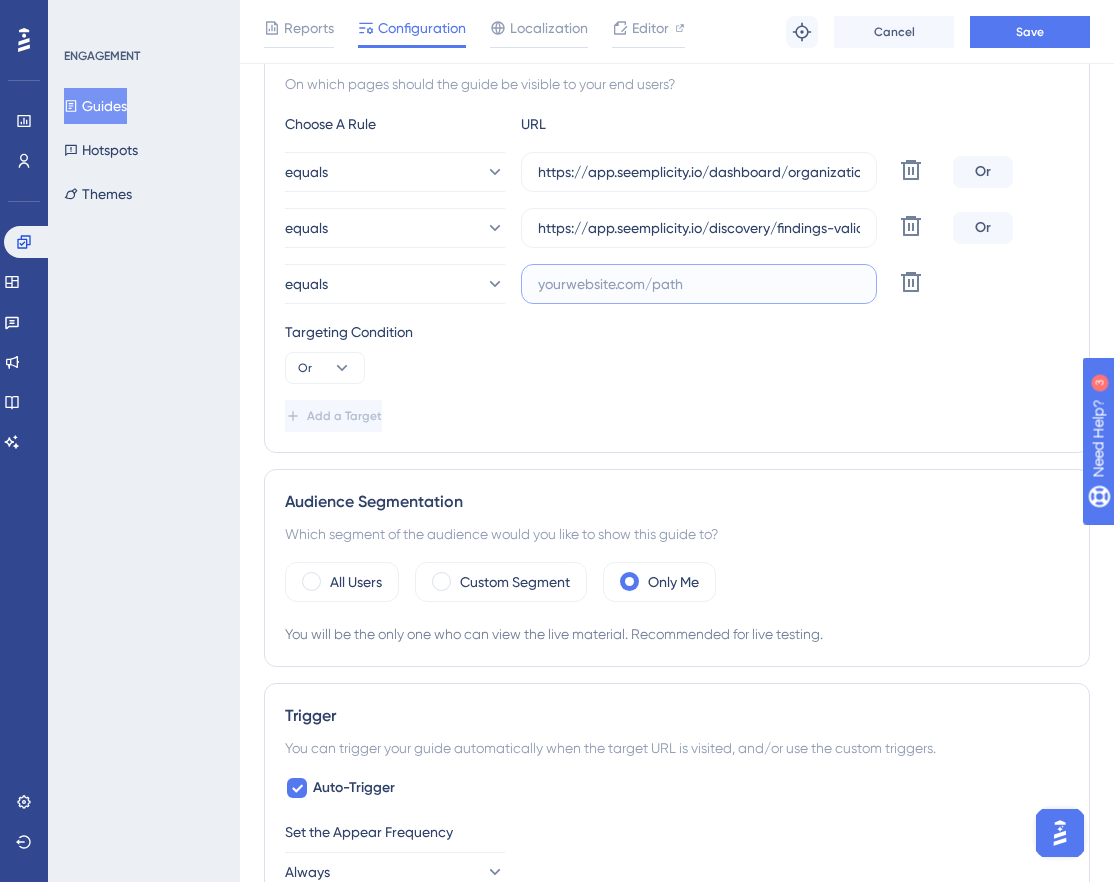 click at bounding box center [699, 284] 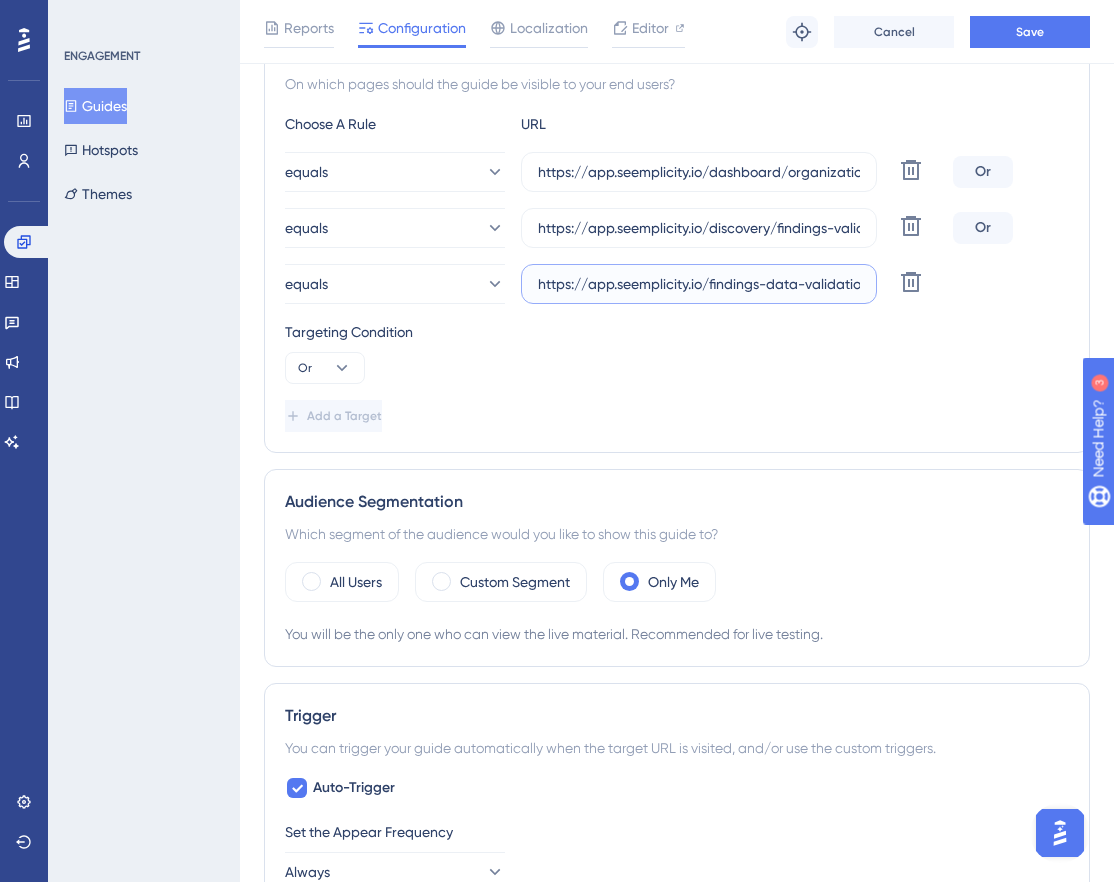 scroll, scrollTop: 0, scrollLeft: 12, axis: horizontal 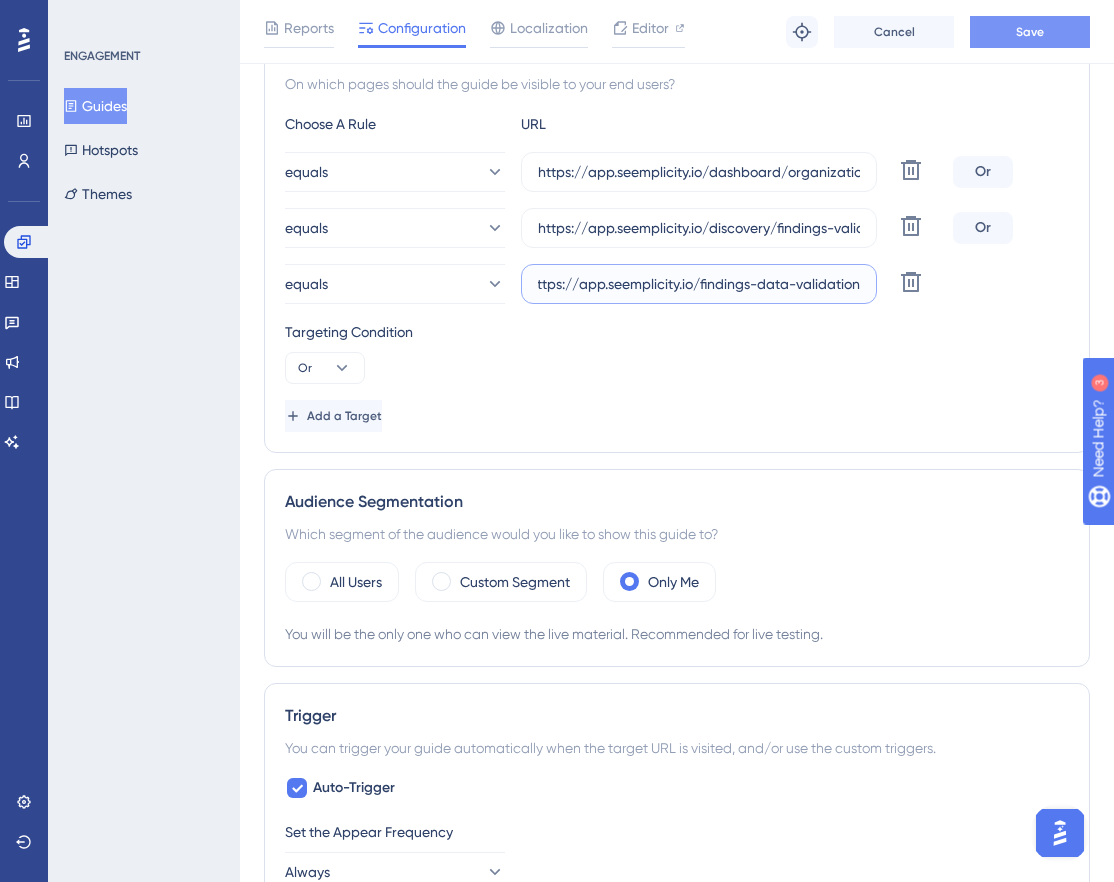 type on "https://app.seemplicity.io/findings-data-validation" 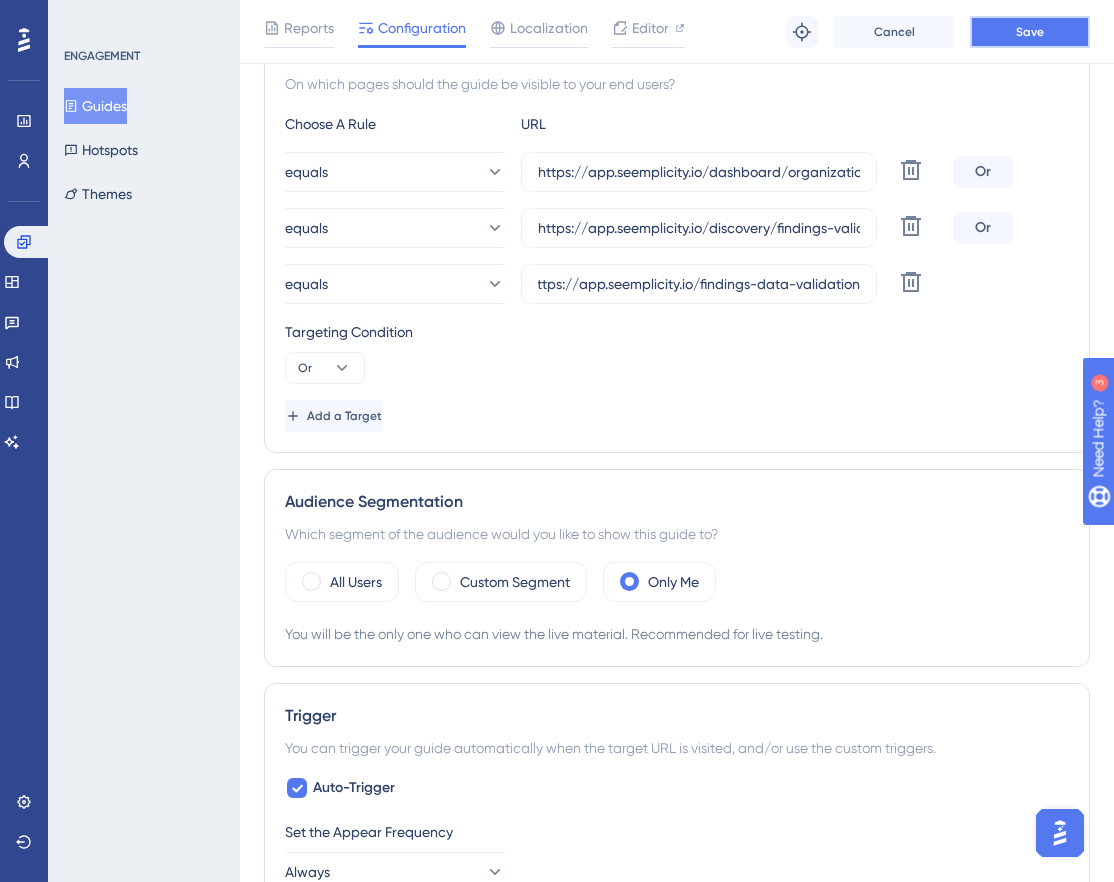 click on "Save" at bounding box center [1030, 32] 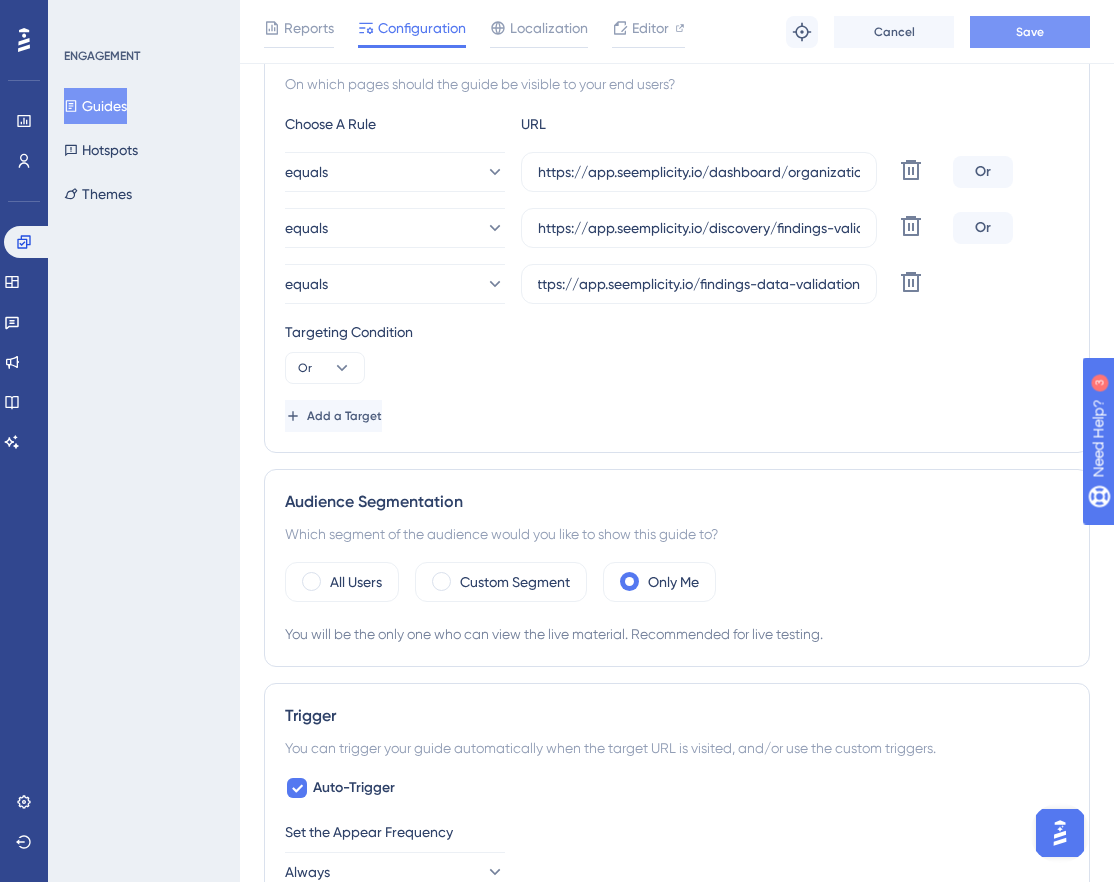scroll, scrollTop: 0, scrollLeft: 0, axis: both 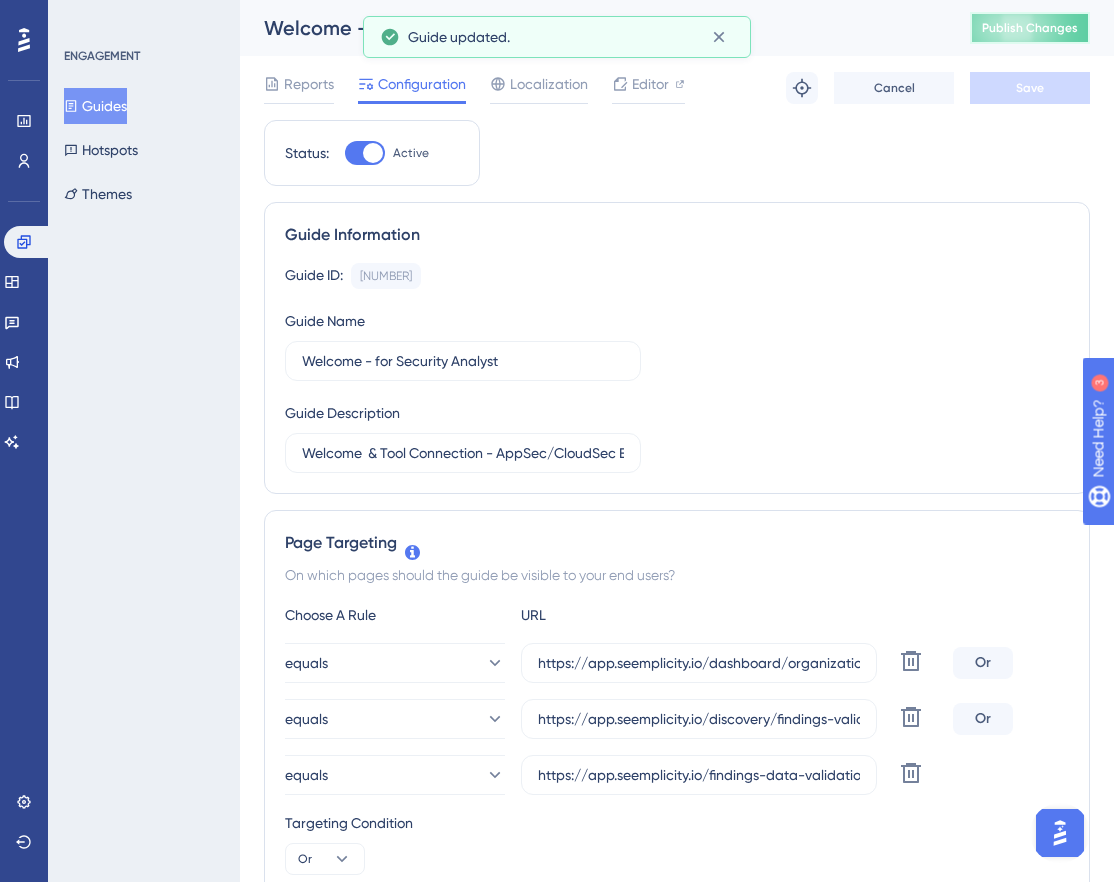 click on "Publish Changes" at bounding box center [1030, 28] 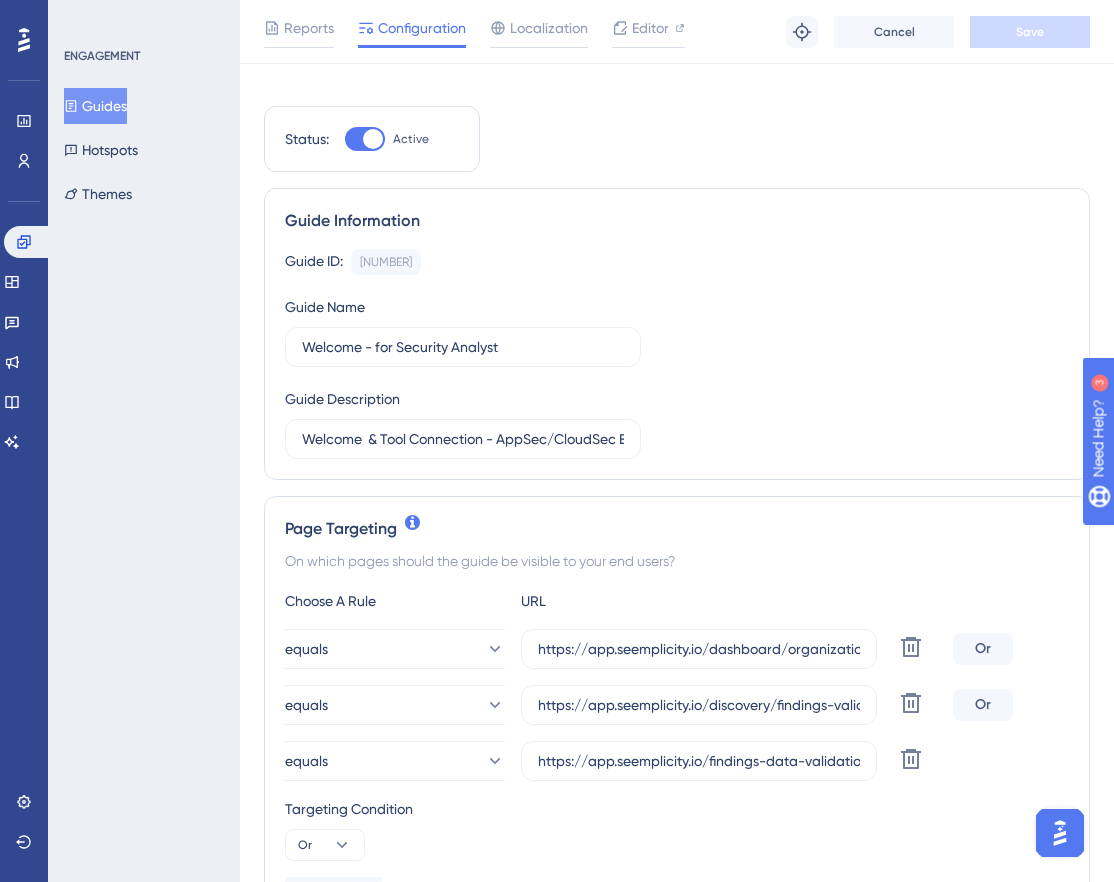 scroll, scrollTop: 0, scrollLeft: 0, axis: both 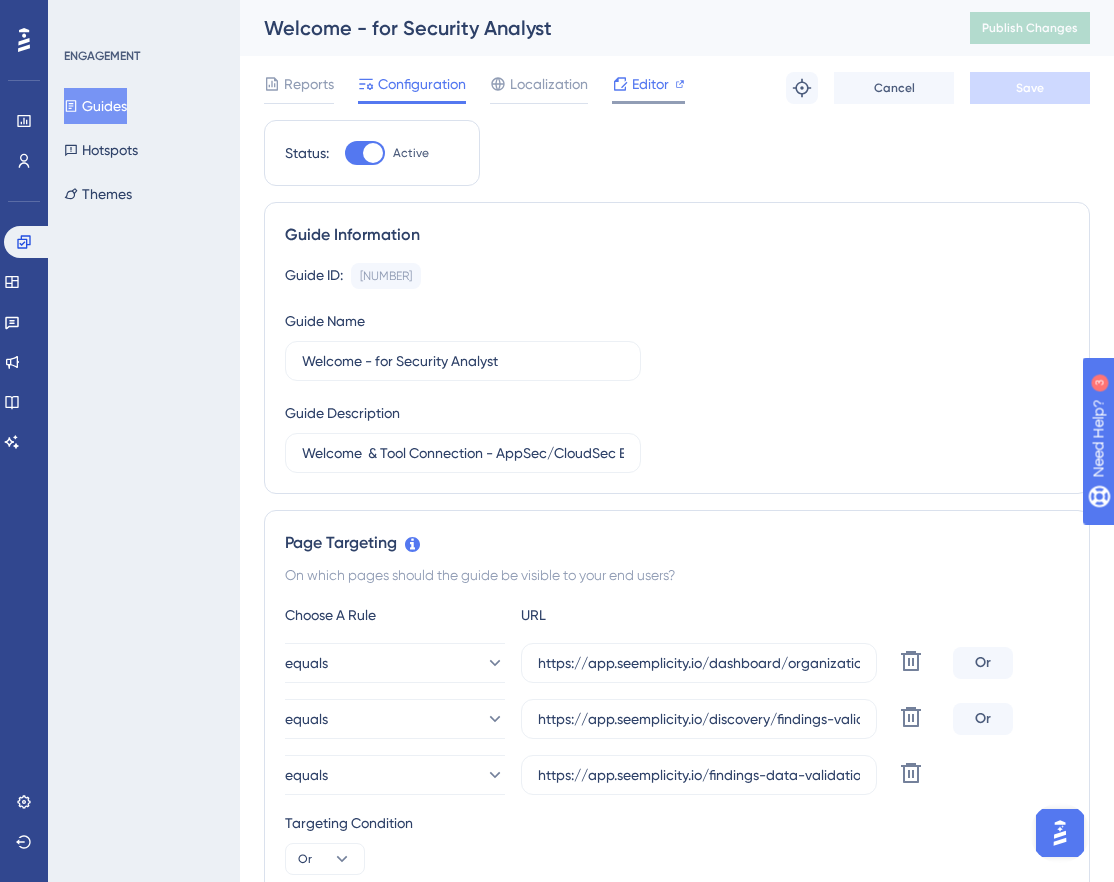 click 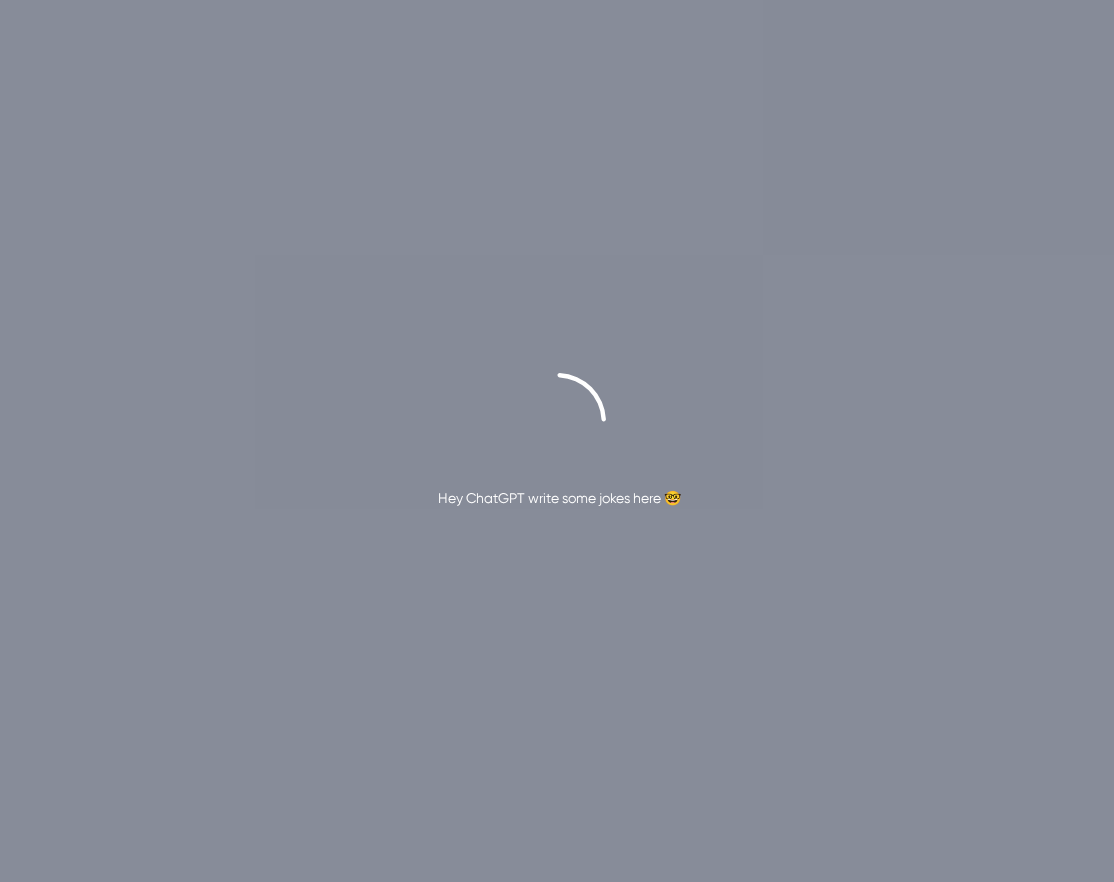 scroll, scrollTop: 0, scrollLeft: 0, axis: both 